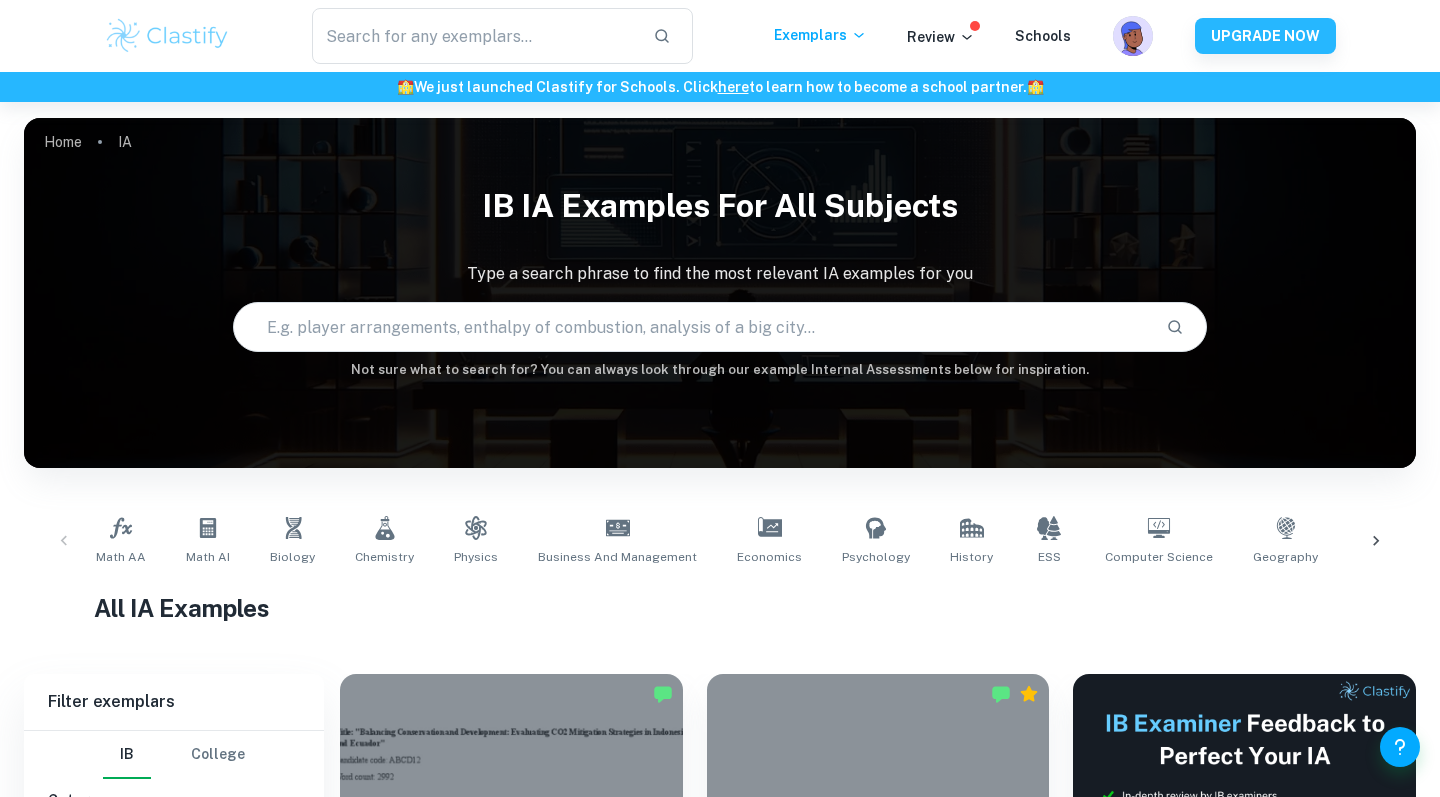 scroll, scrollTop: 0, scrollLeft: 0, axis: both 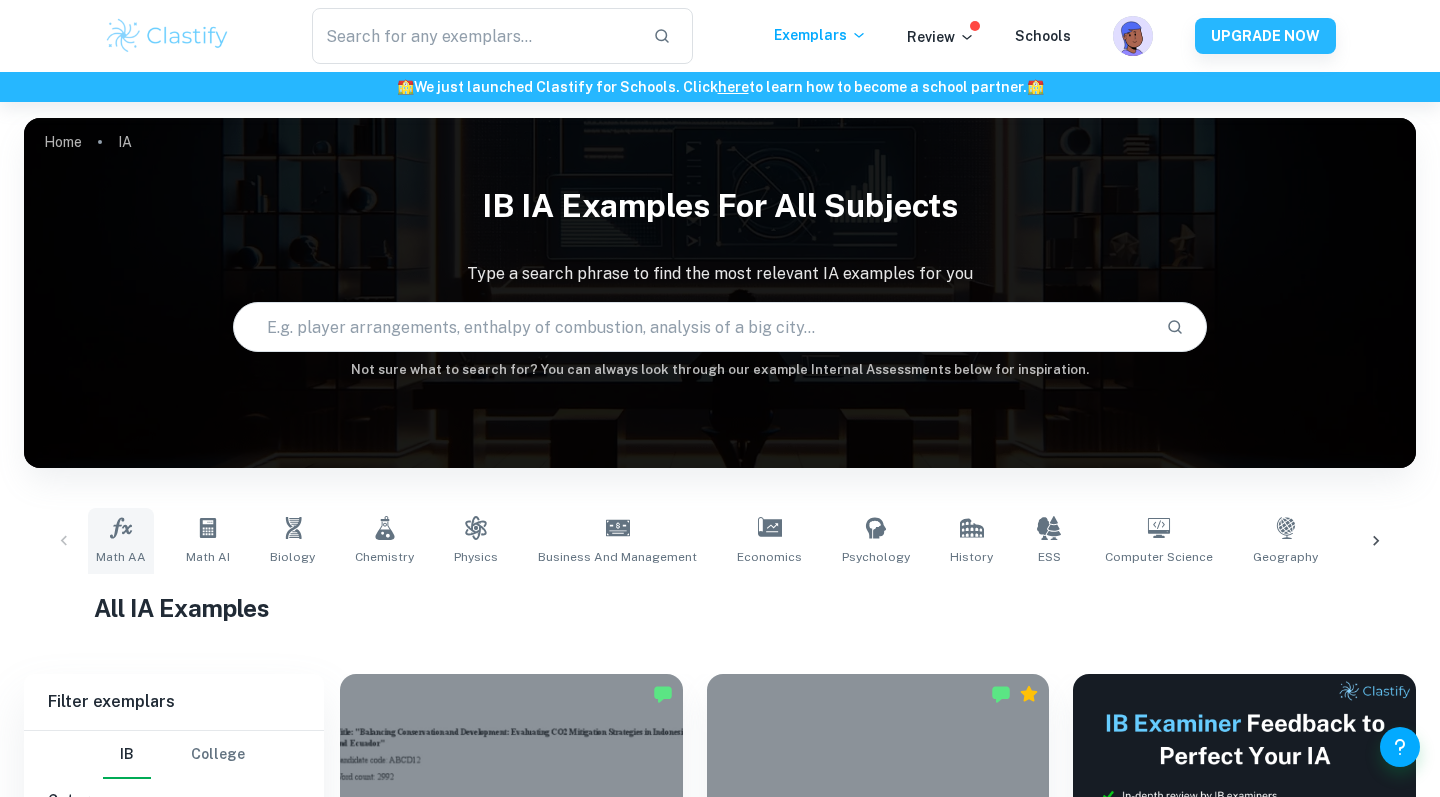 click on "Math AA" at bounding box center (121, 557) 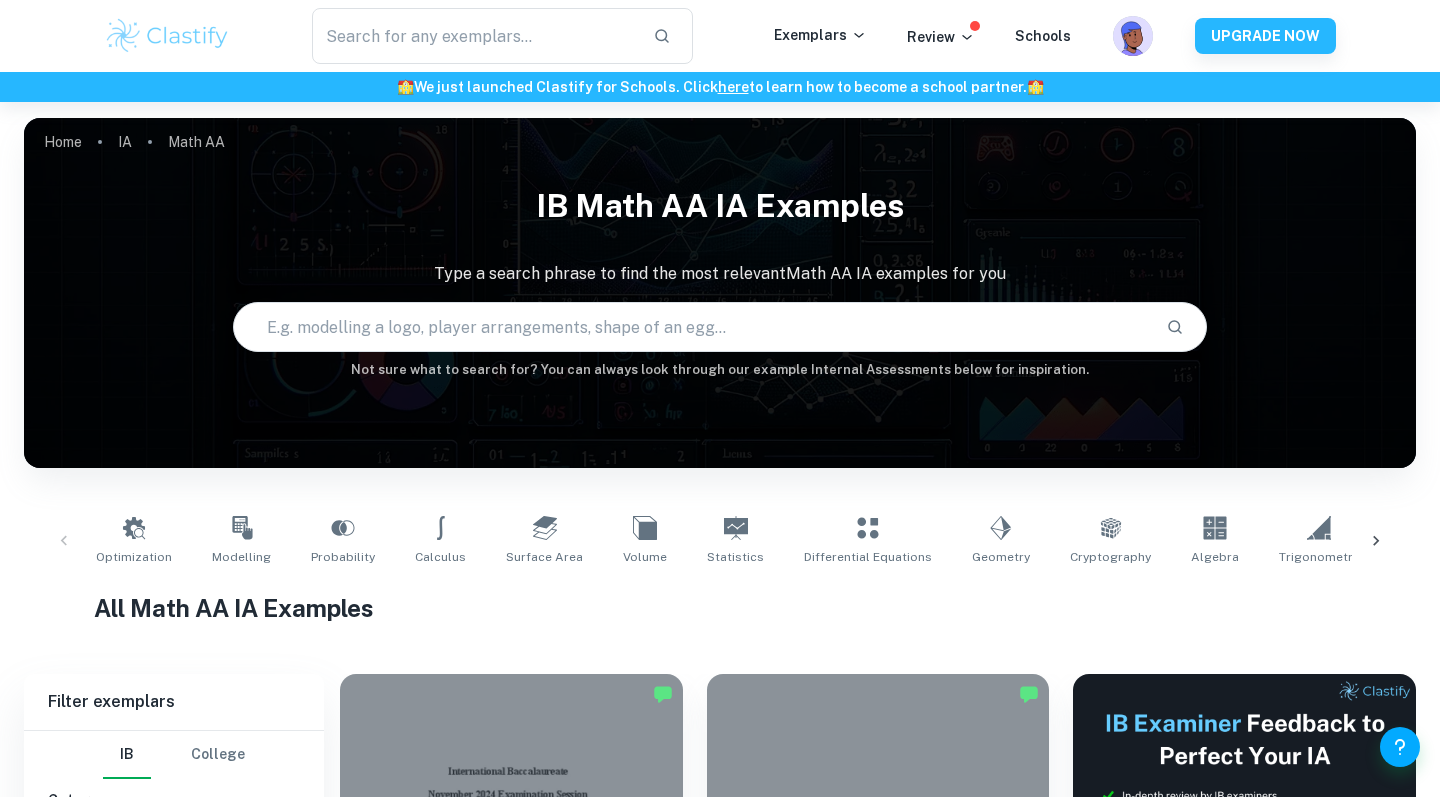 click at bounding box center (692, 327) 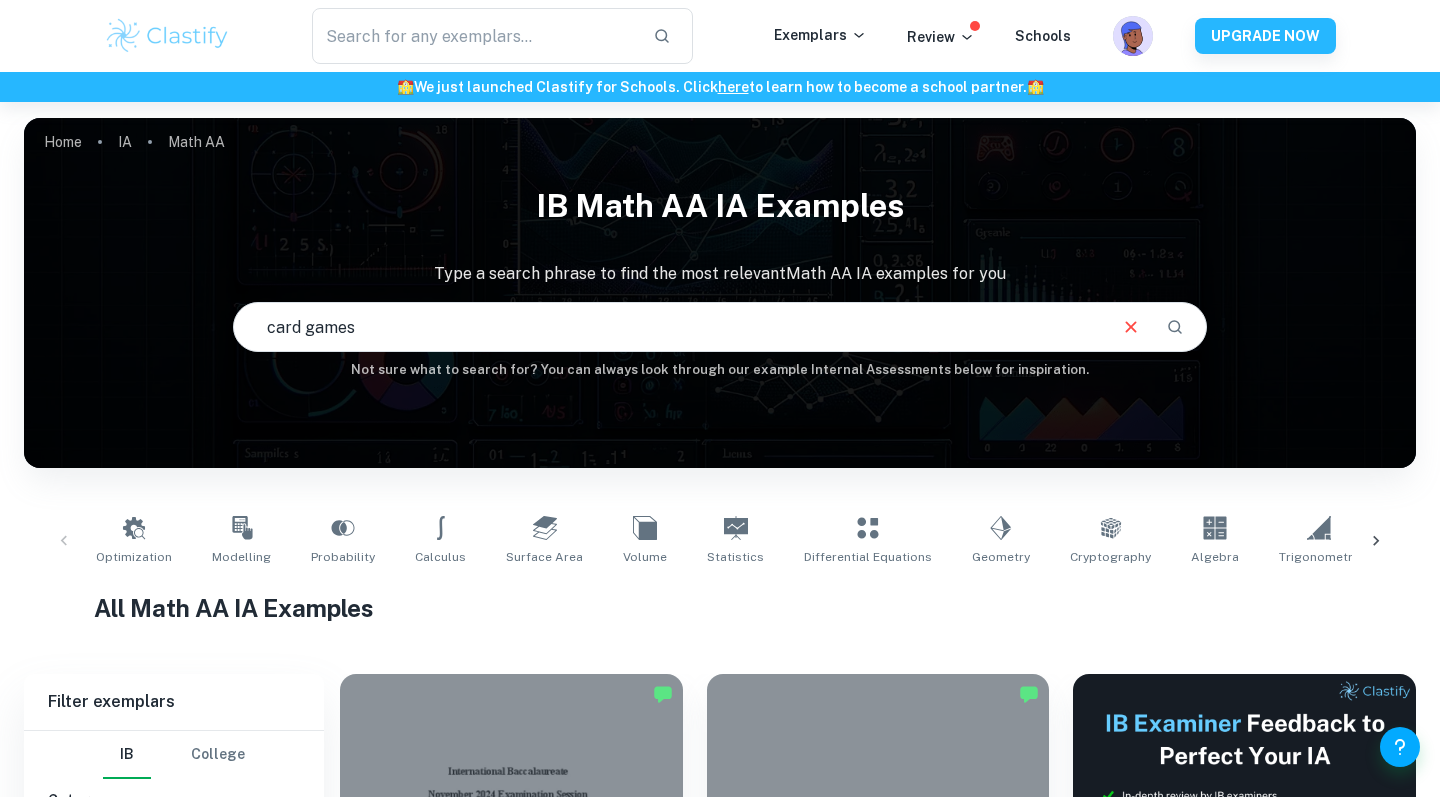 type on "card games" 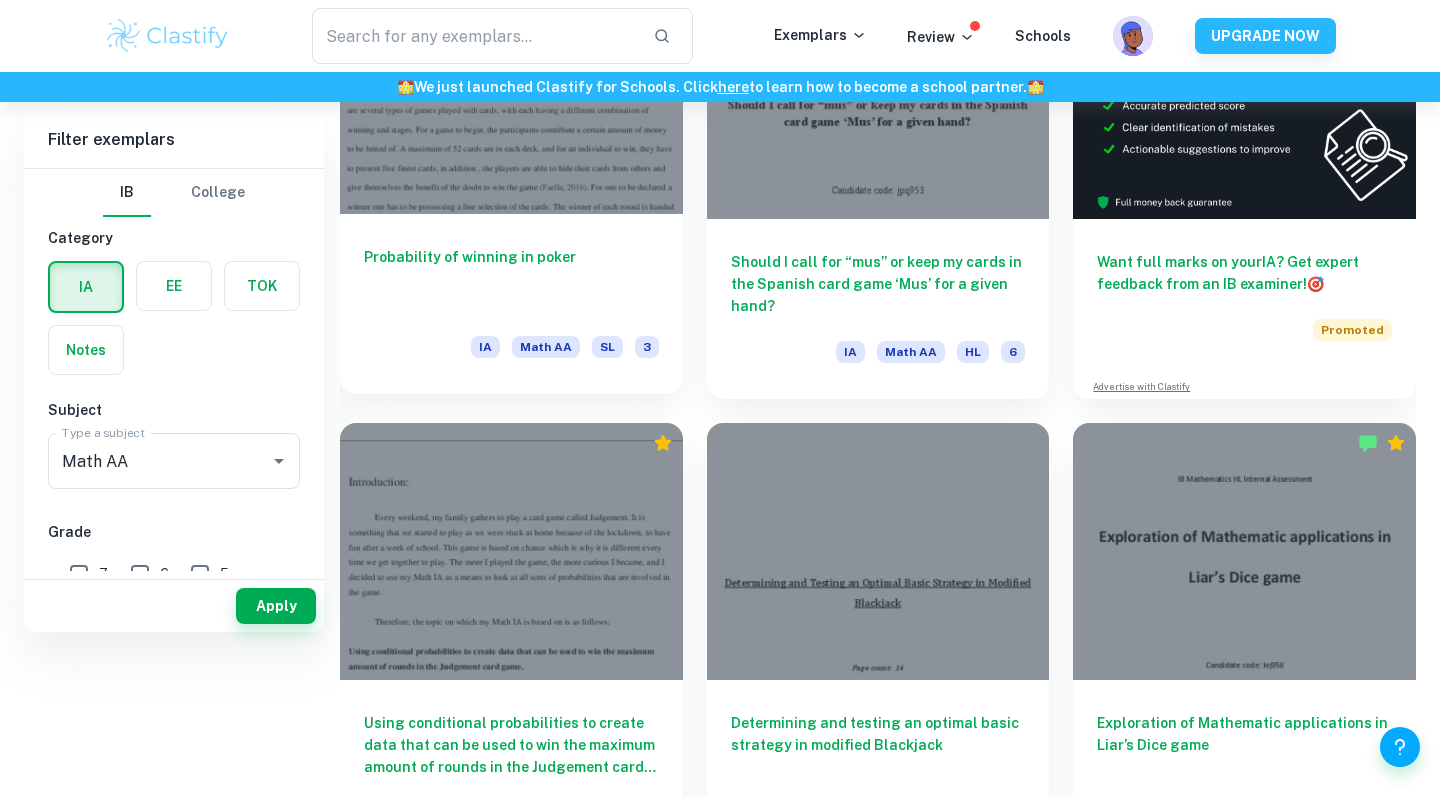 scroll, scrollTop: 407, scrollLeft: 0, axis: vertical 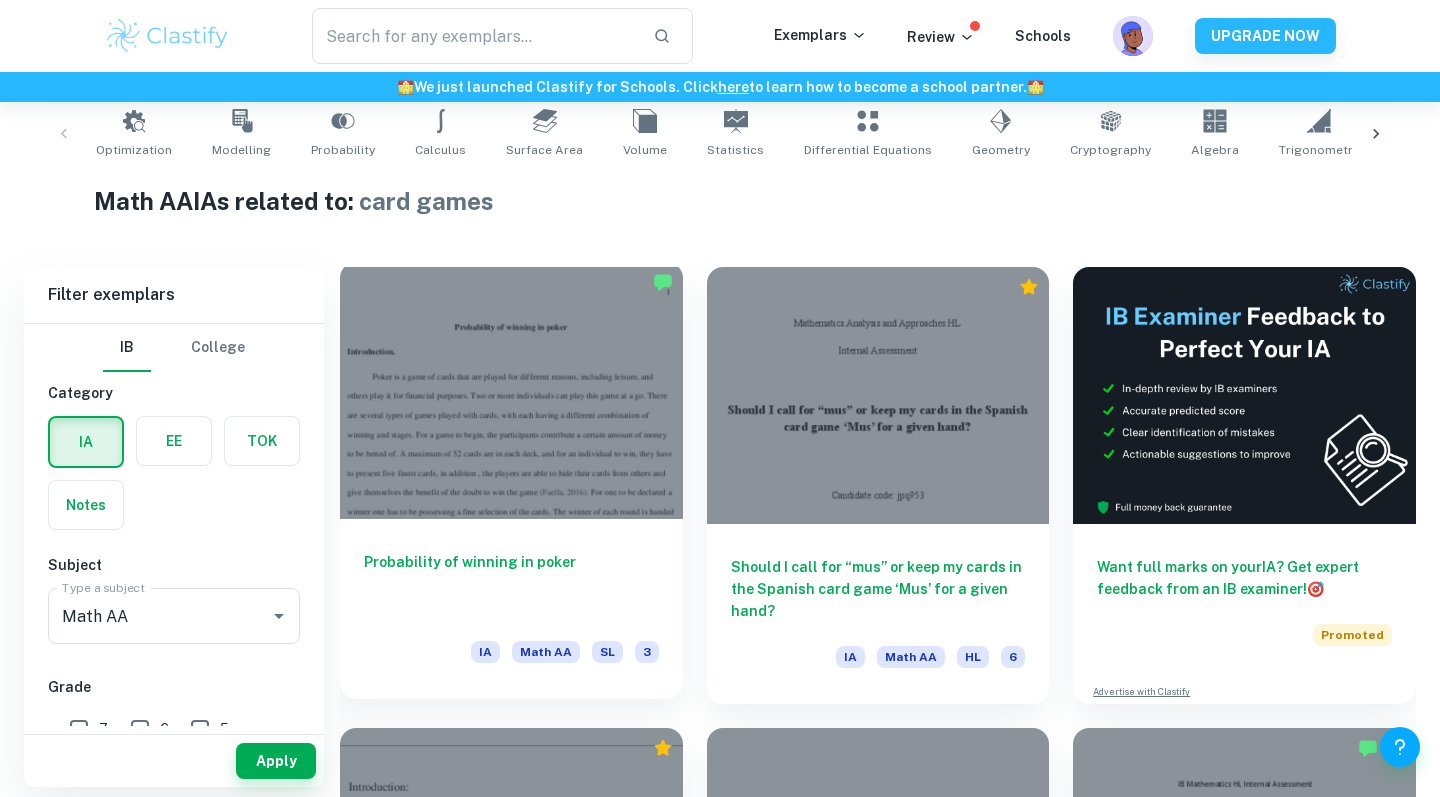 click at bounding box center (511, 390) 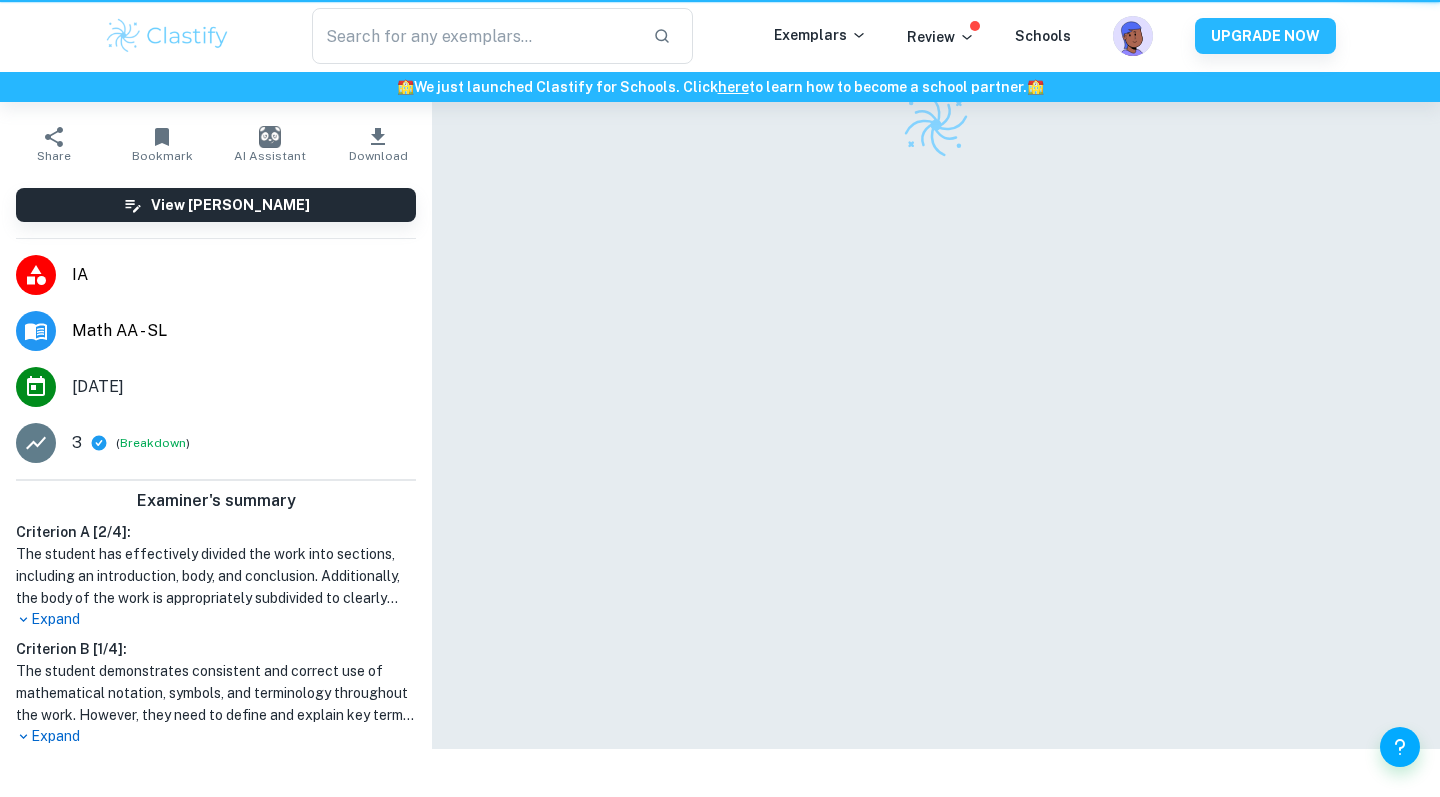 scroll, scrollTop: 0, scrollLeft: 0, axis: both 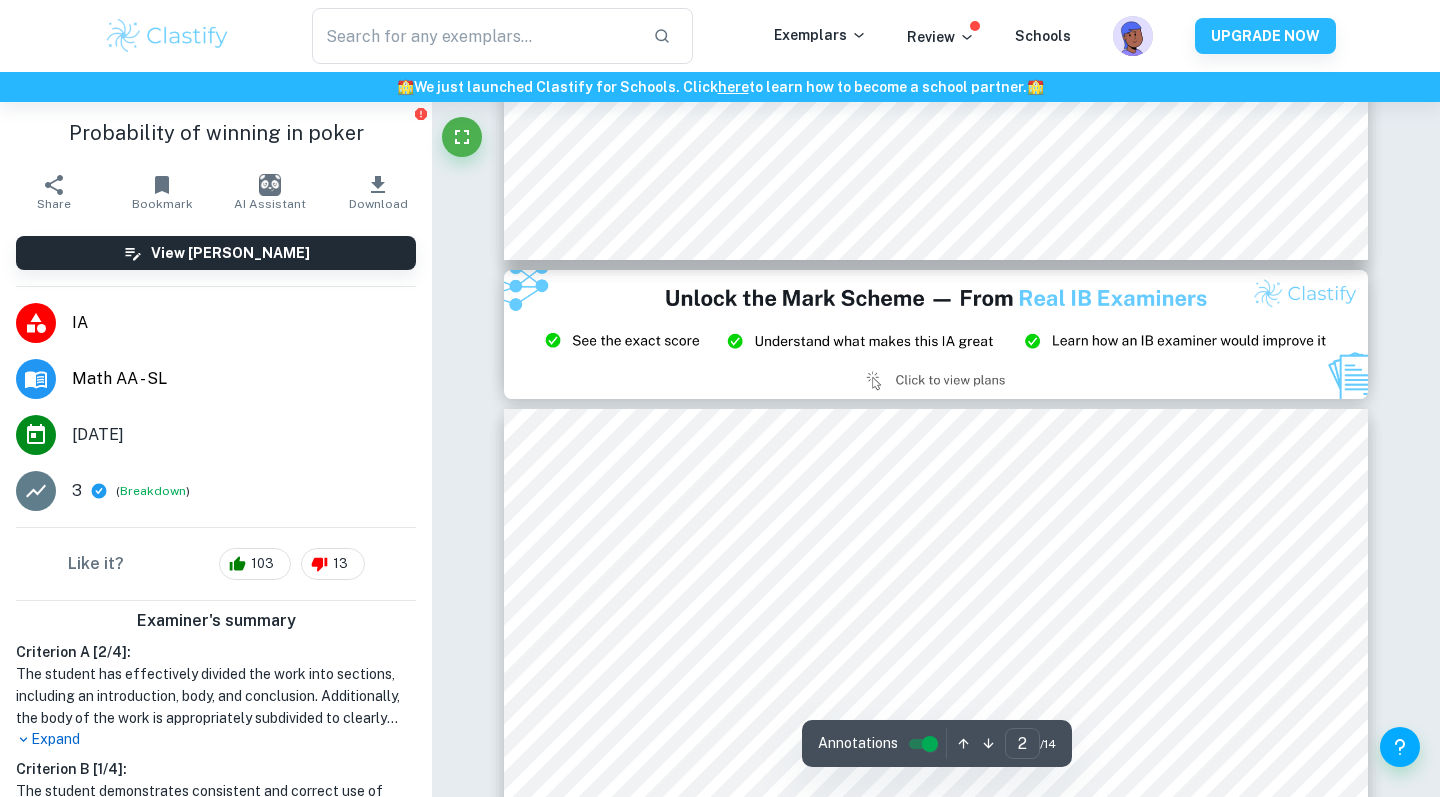 type on "3" 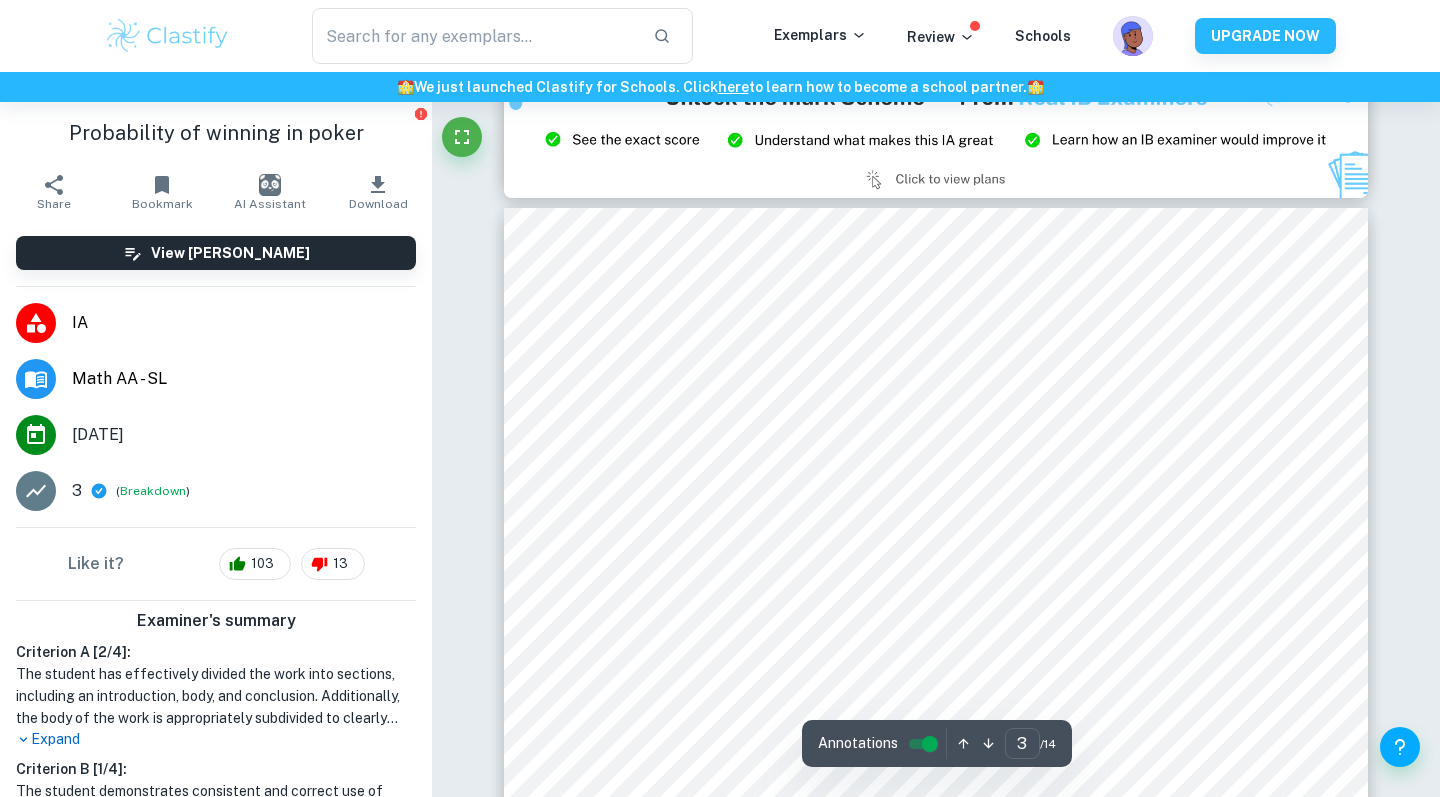 scroll, scrollTop: 2454, scrollLeft: 0, axis: vertical 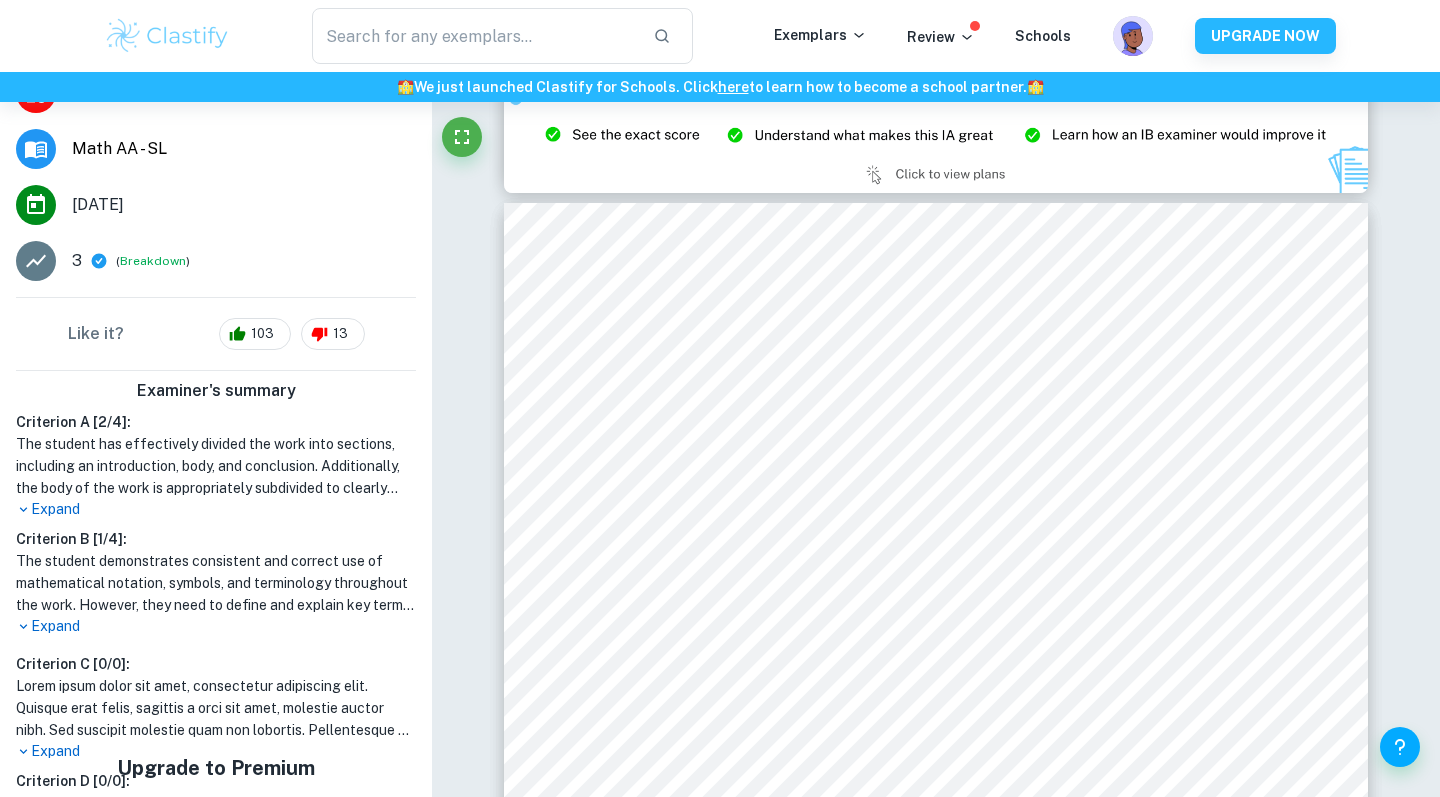 click on "Expand" at bounding box center [216, 509] 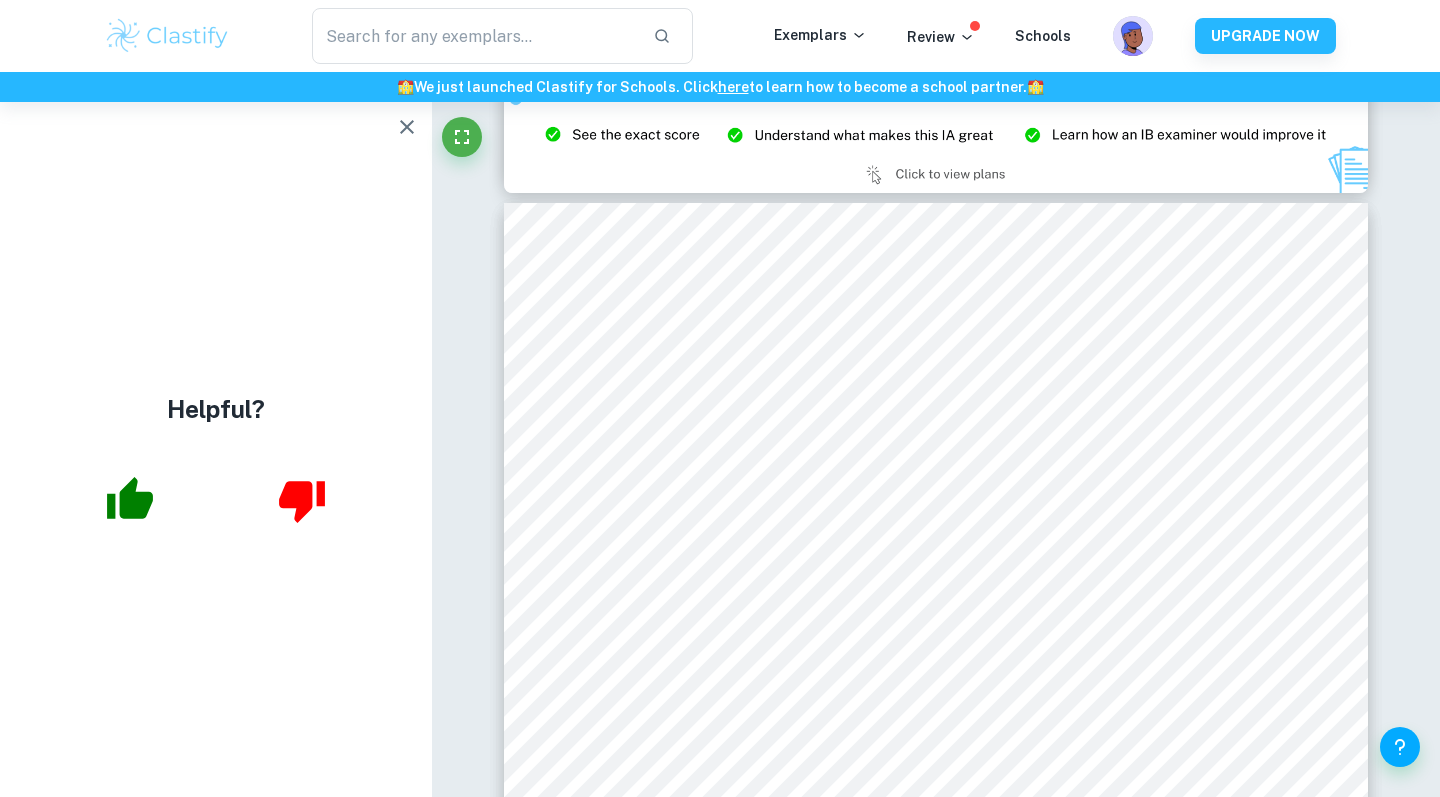 scroll, scrollTop: 0, scrollLeft: 0, axis: both 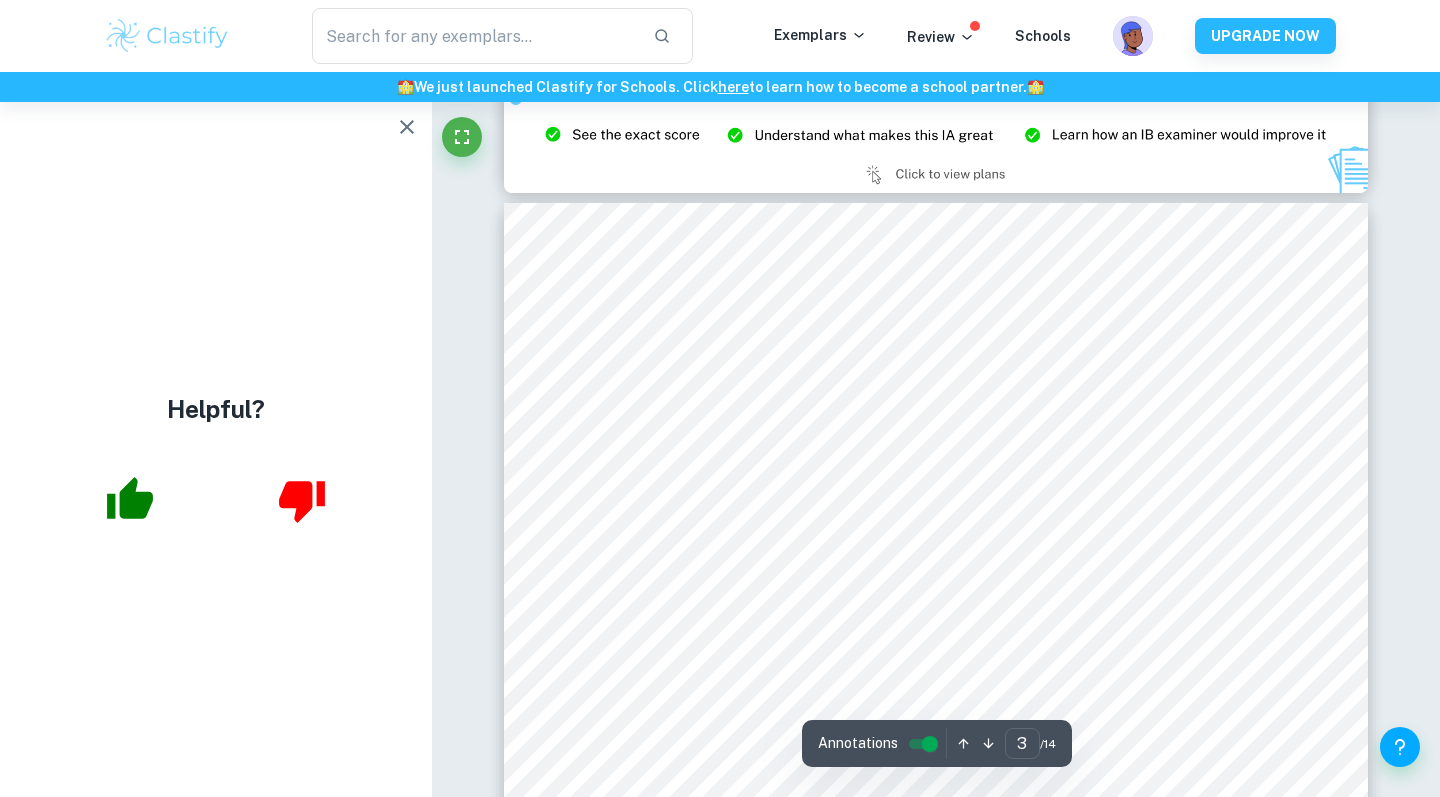 click 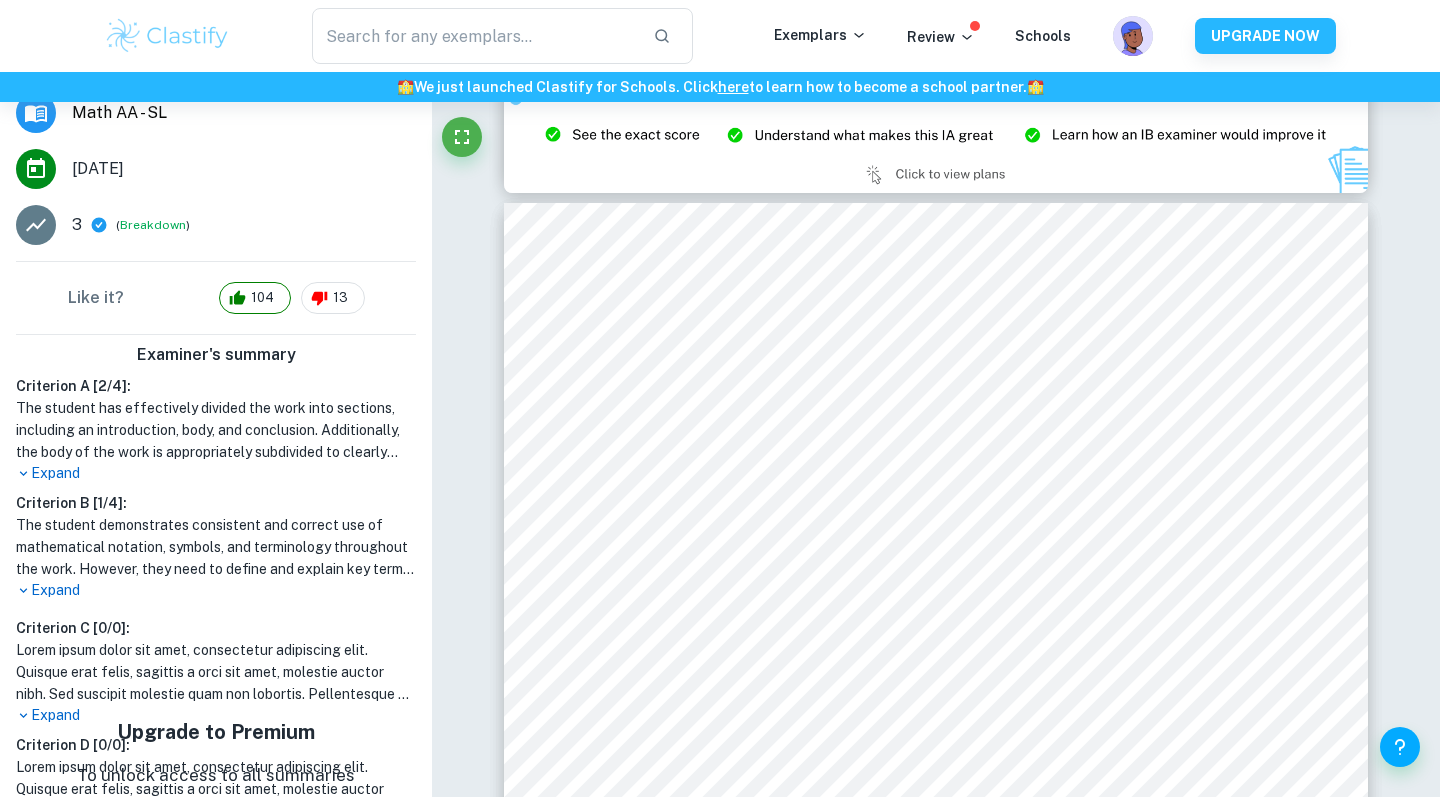scroll, scrollTop: 276, scrollLeft: 0, axis: vertical 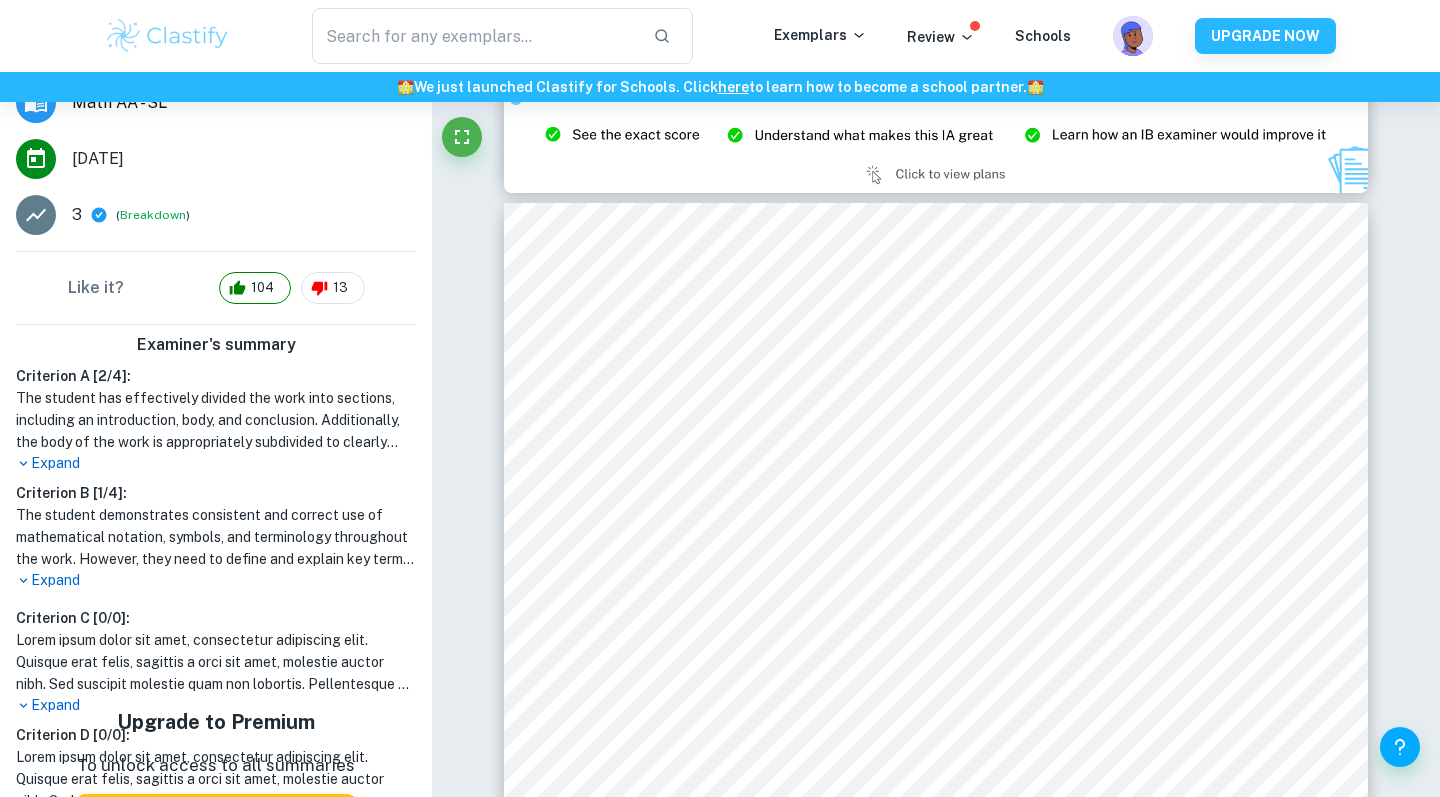 click on "Expand" at bounding box center (216, 463) 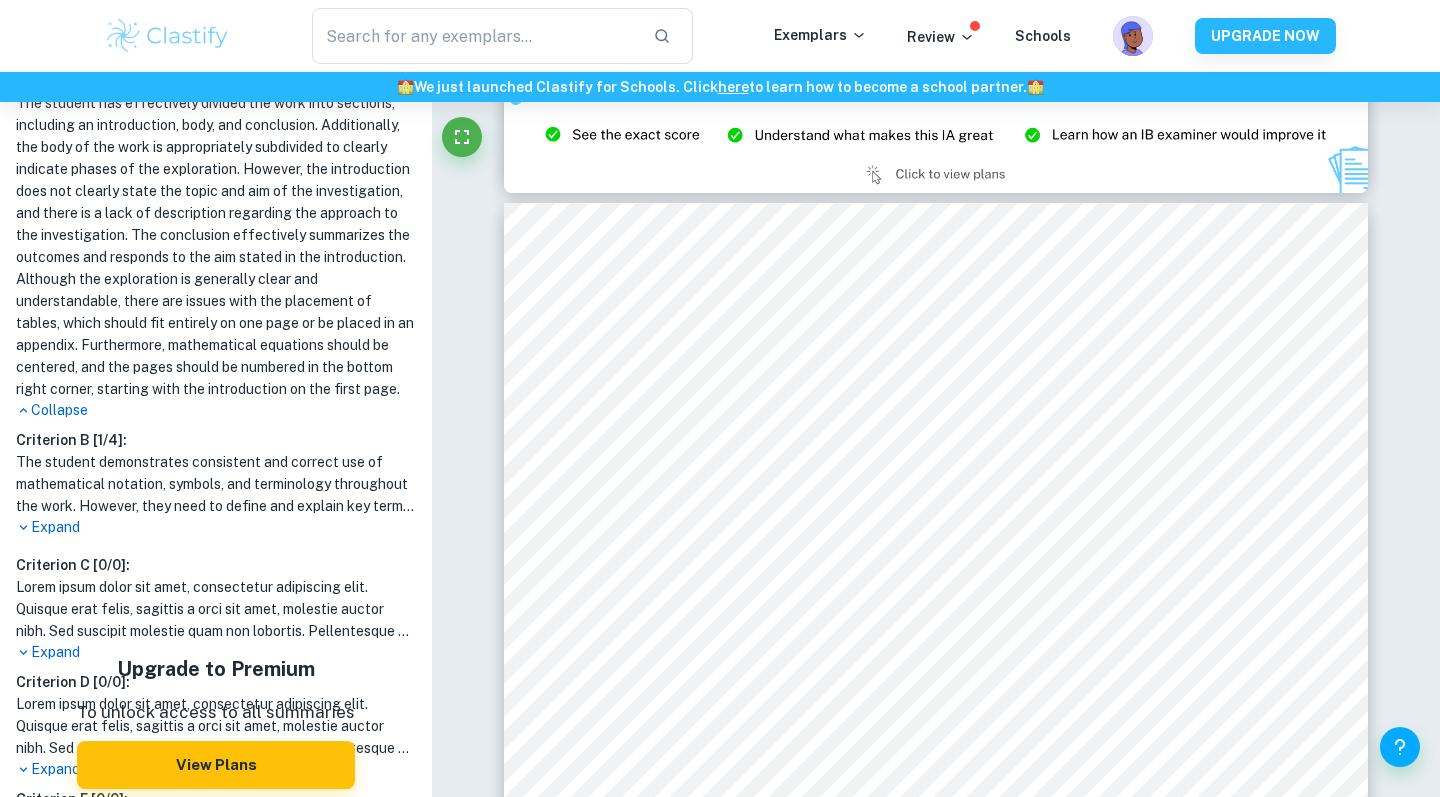 scroll, scrollTop: 653, scrollLeft: 0, axis: vertical 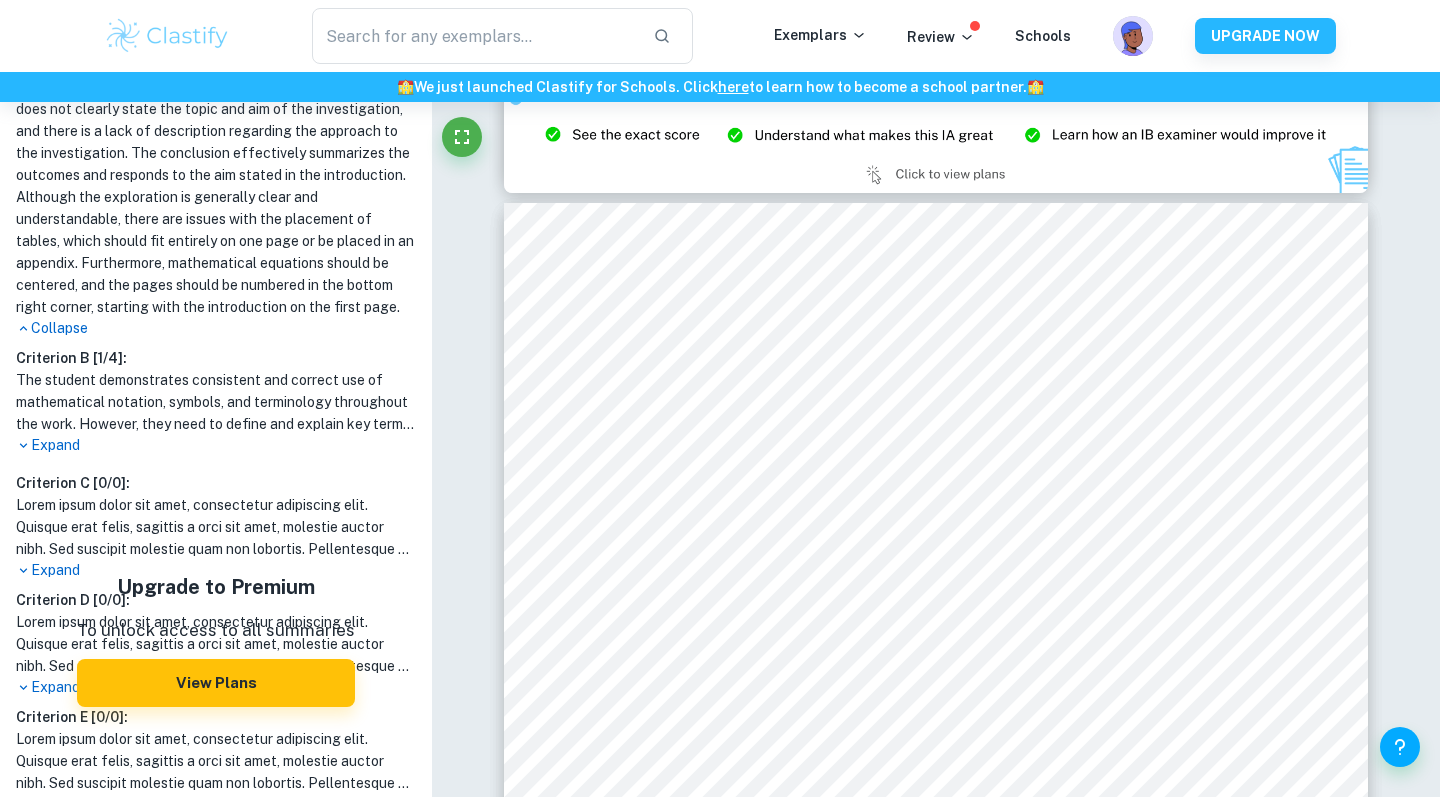 click on "Expand" at bounding box center [216, 445] 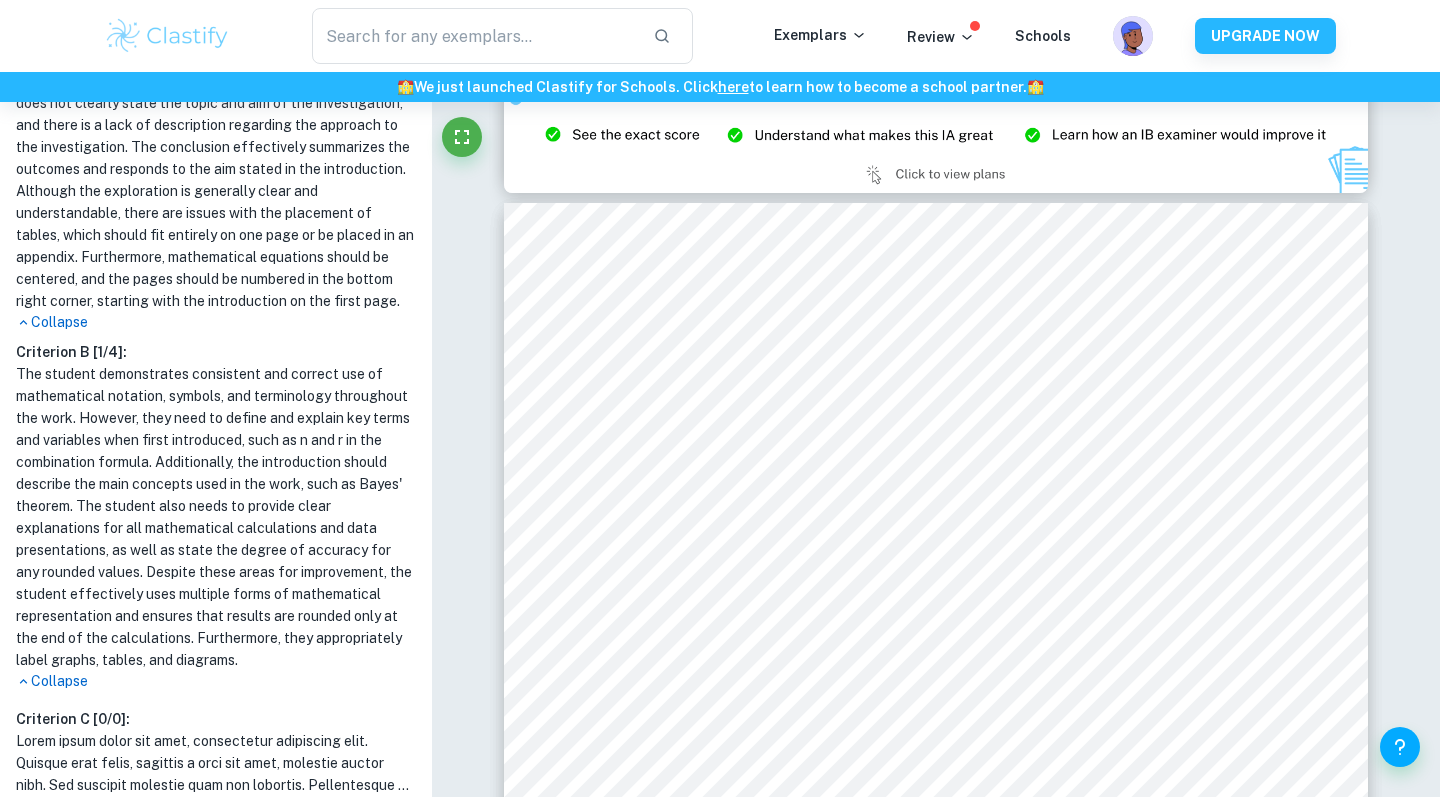 scroll, scrollTop: 660, scrollLeft: 0, axis: vertical 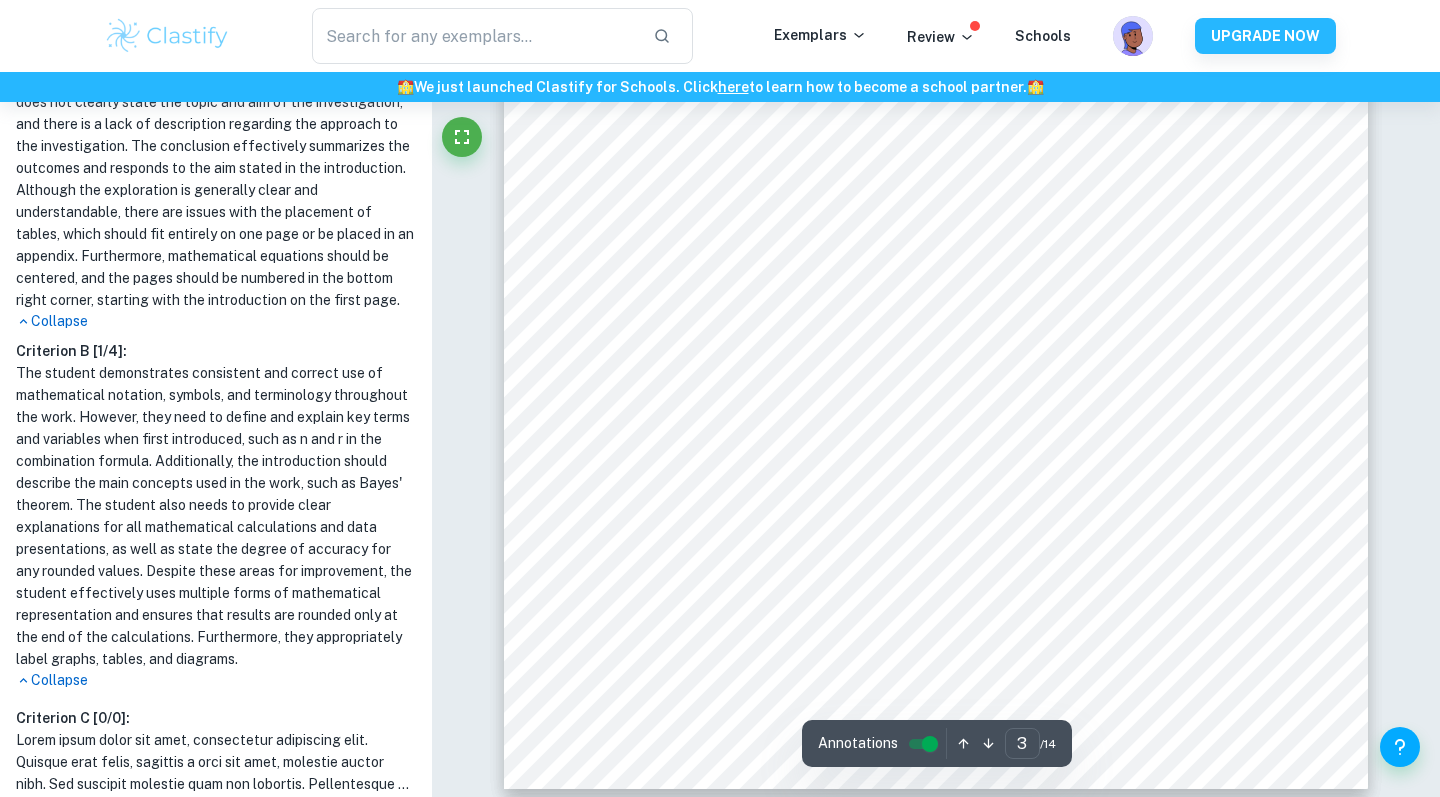 click at bounding box center (432, -2884) 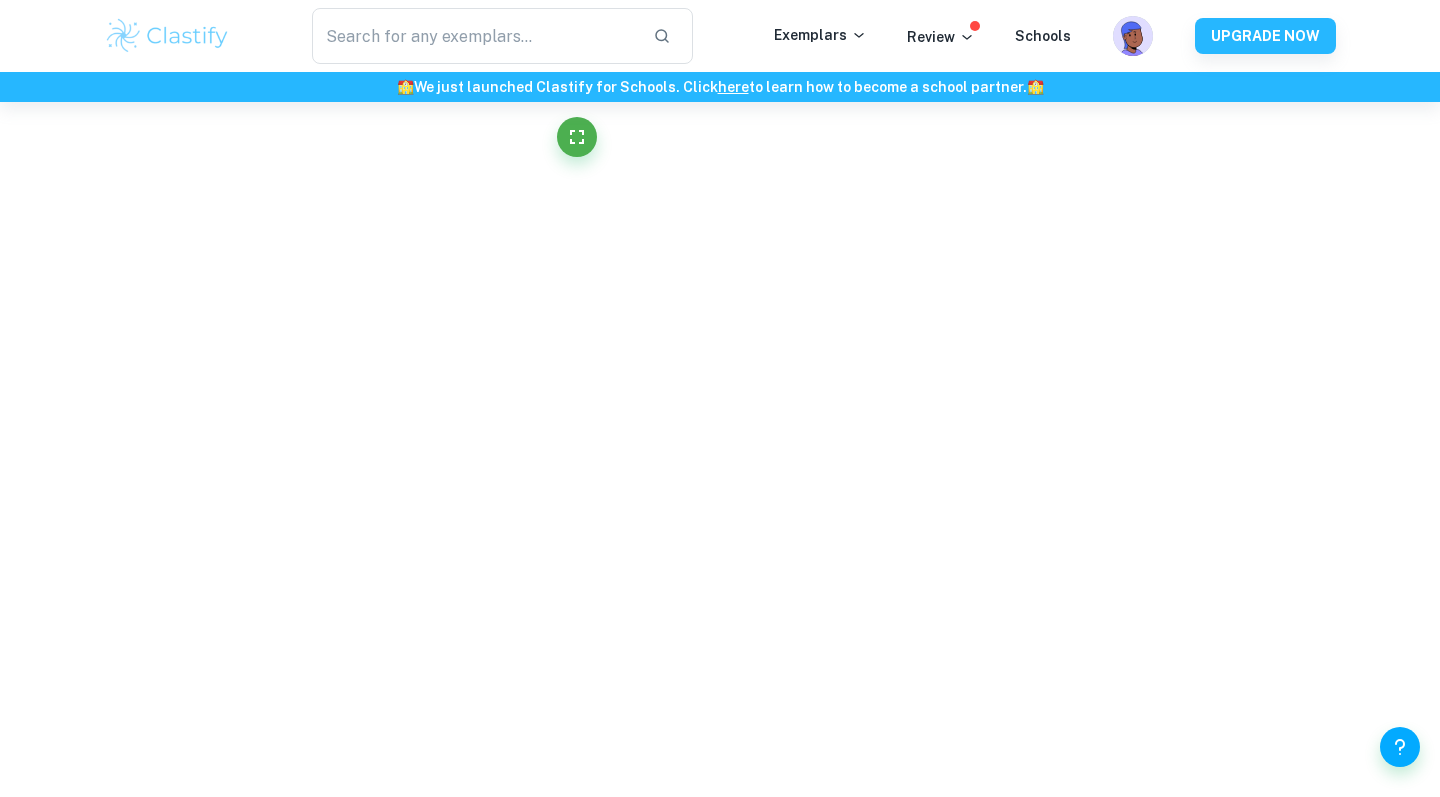 scroll, scrollTop: 3022, scrollLeft: 0, axis: vertical 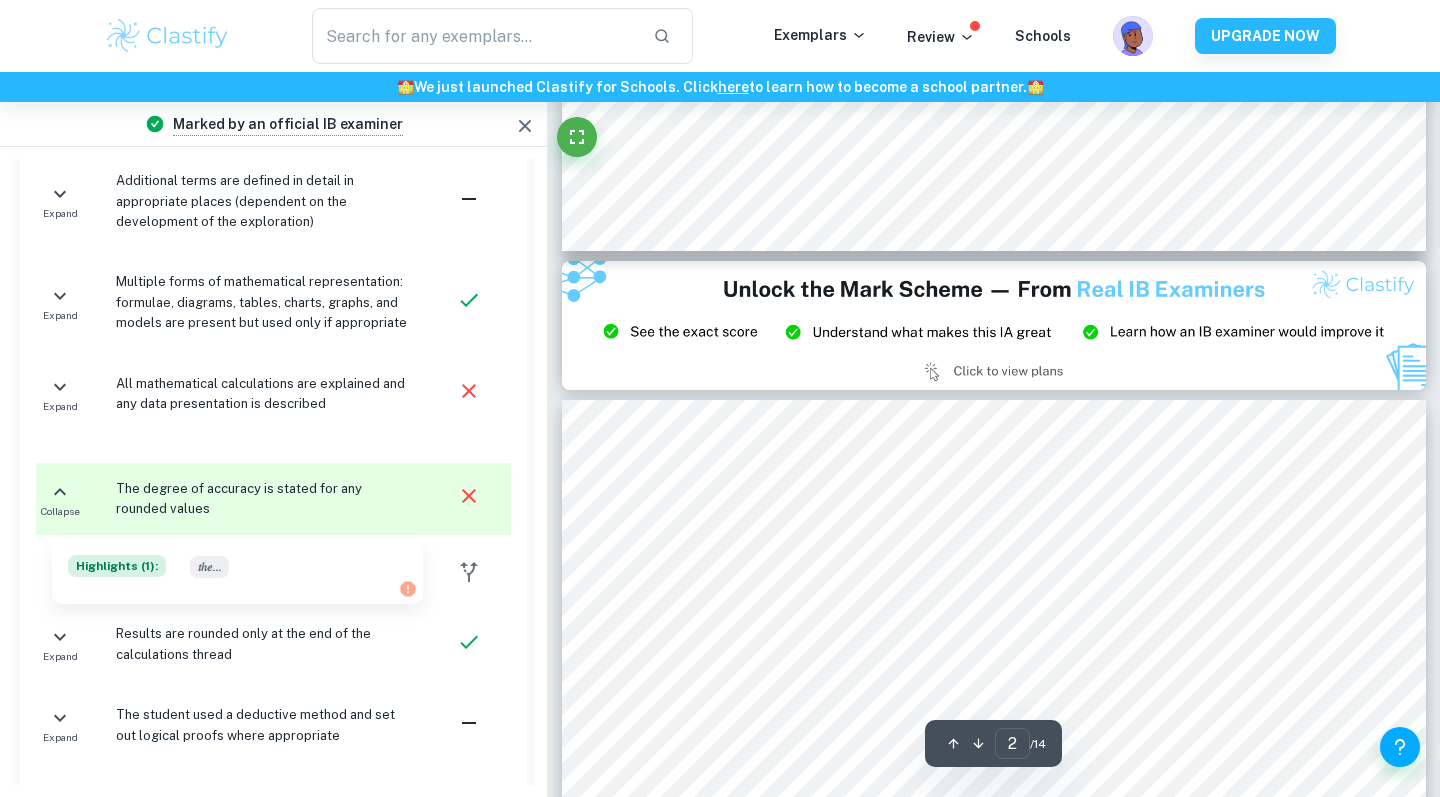 type on "3" 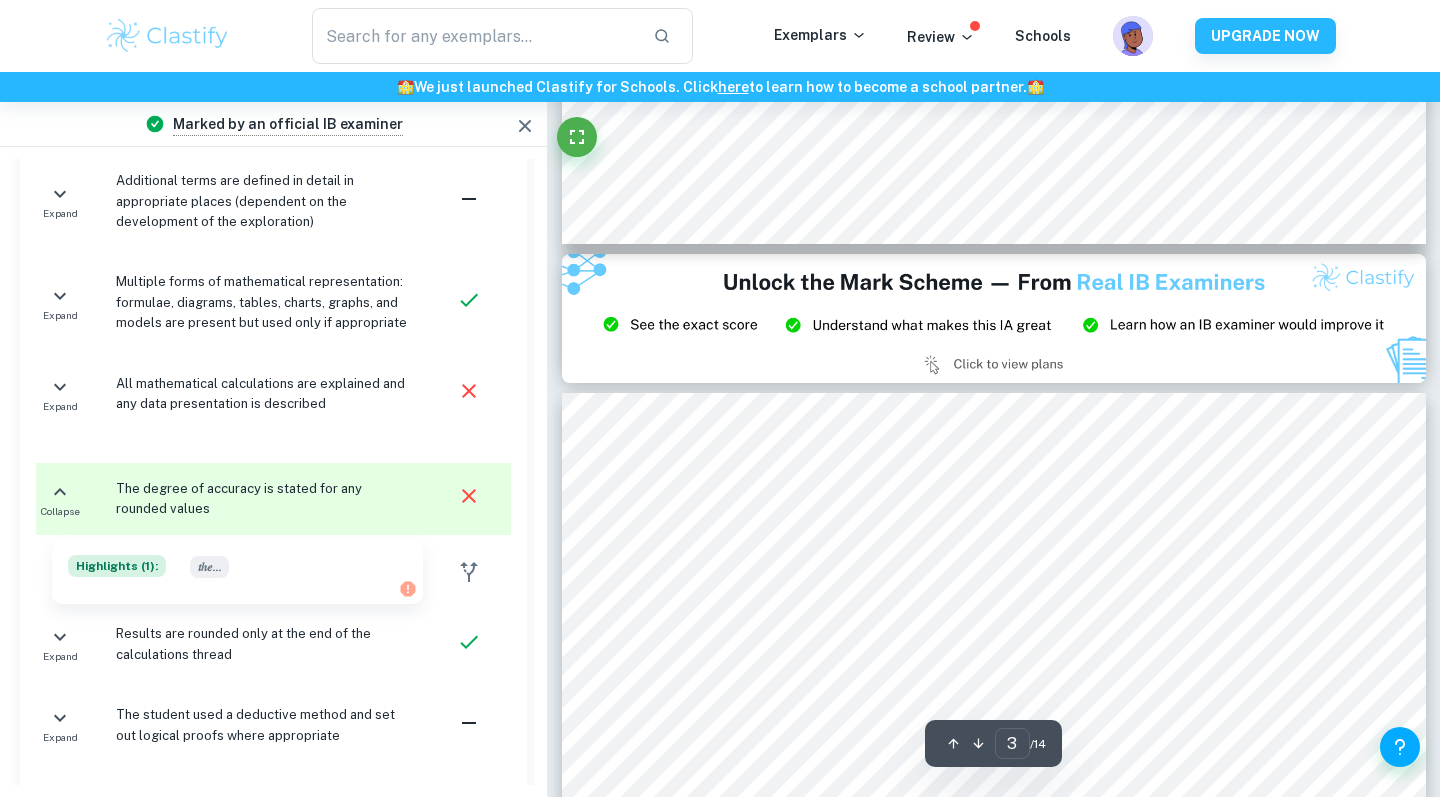 scroll, scrollTop: 2270, scrollLeft: 0, axis: vertical 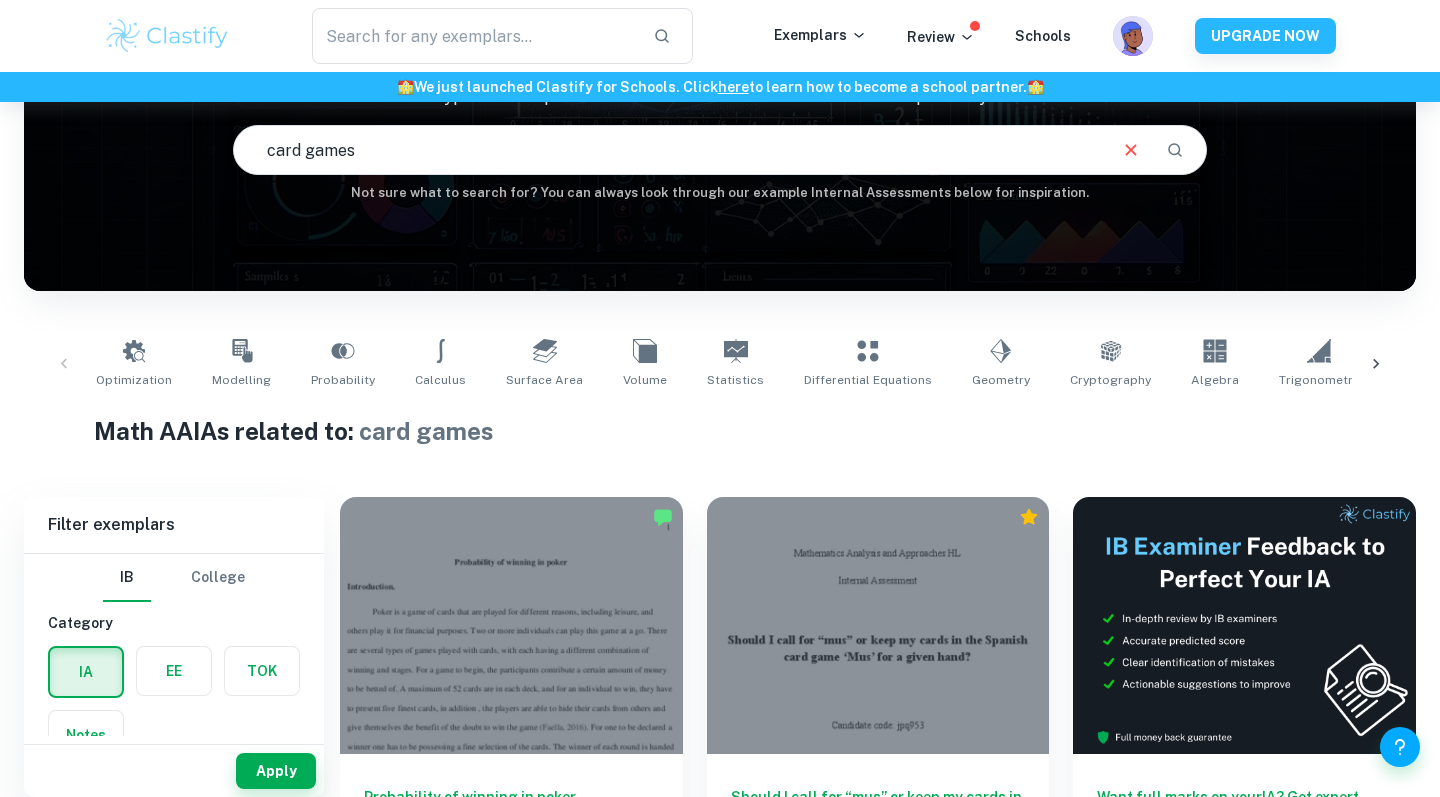 click on "card games" at bounding box center (669, 150) 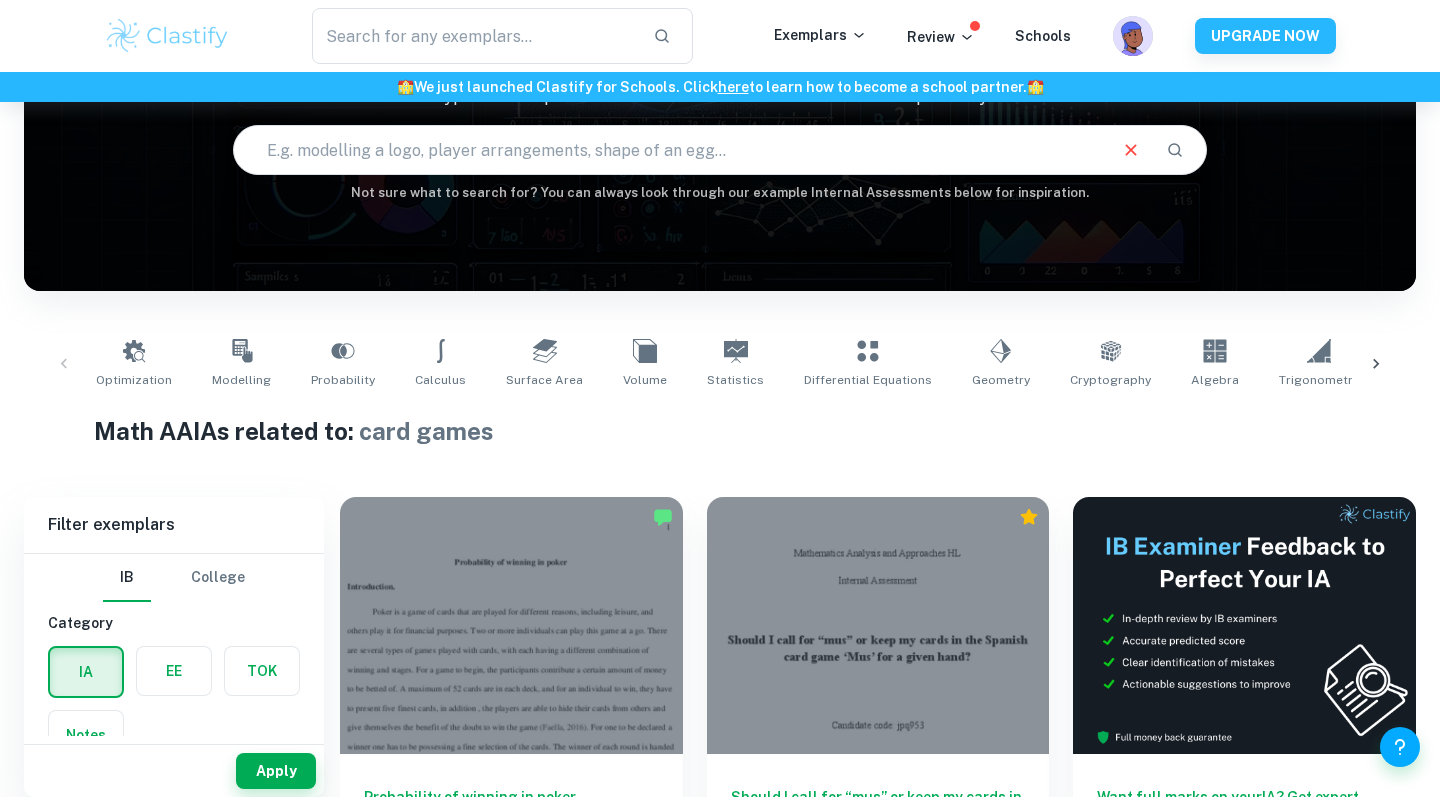 type 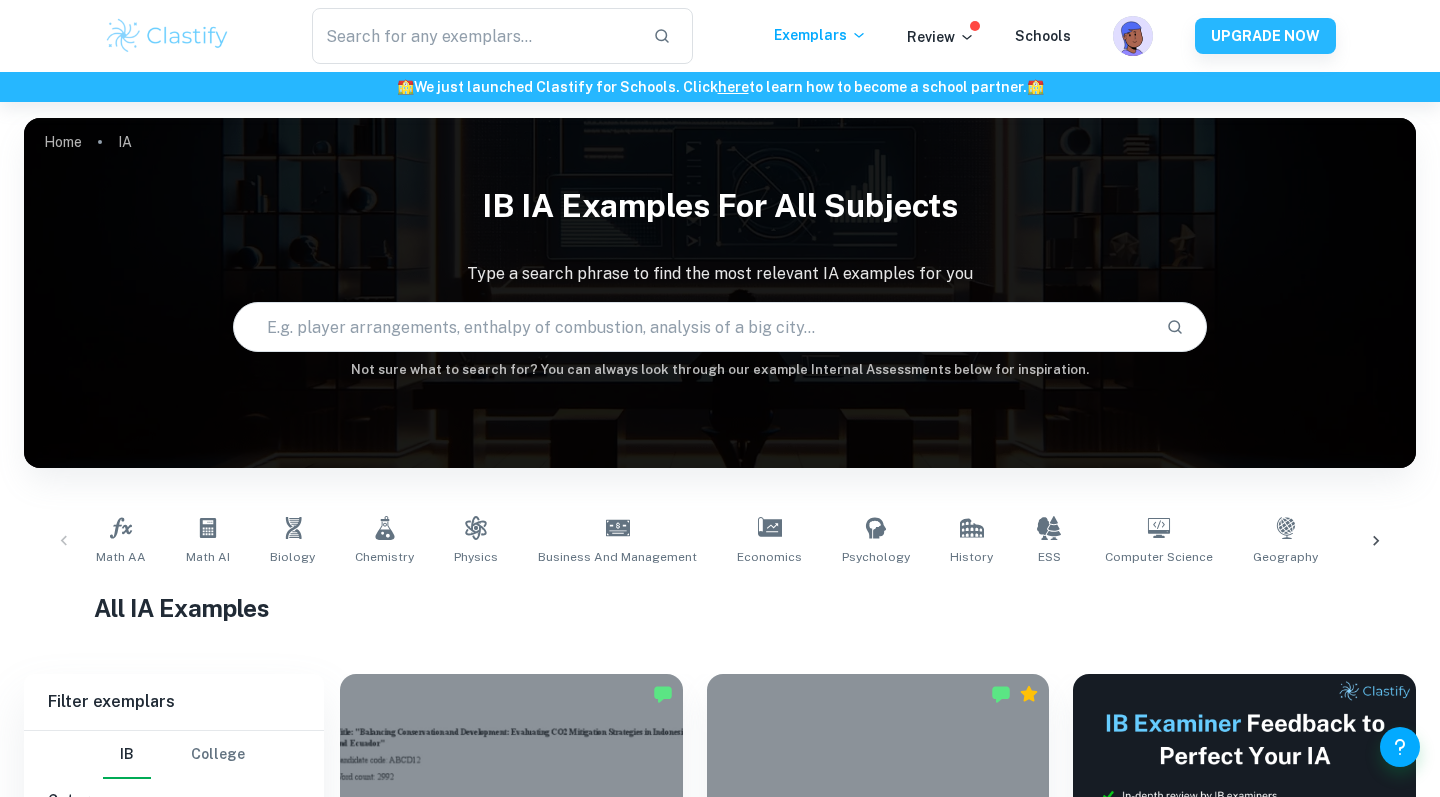click at bounding box center [692, 327] 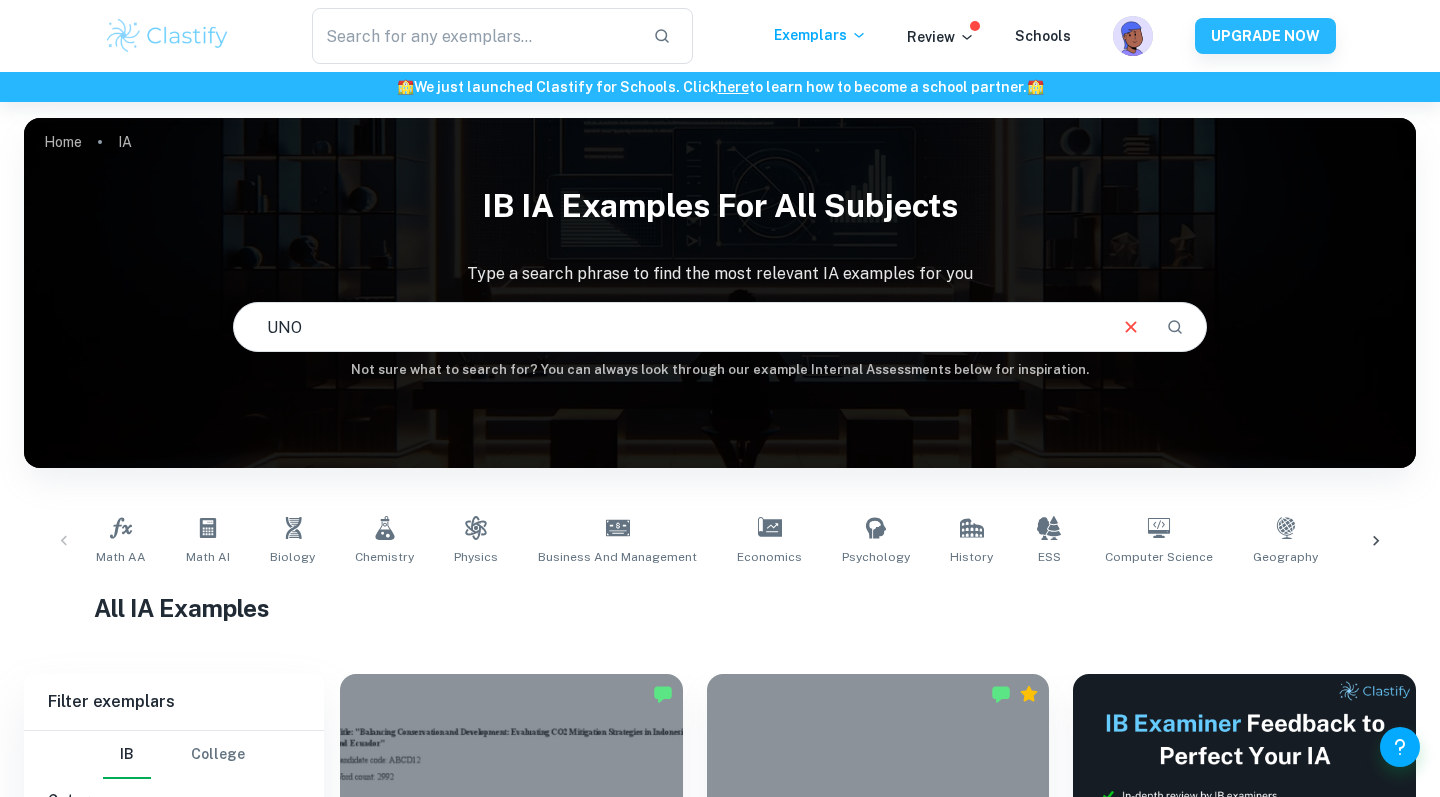 type on "UNO" 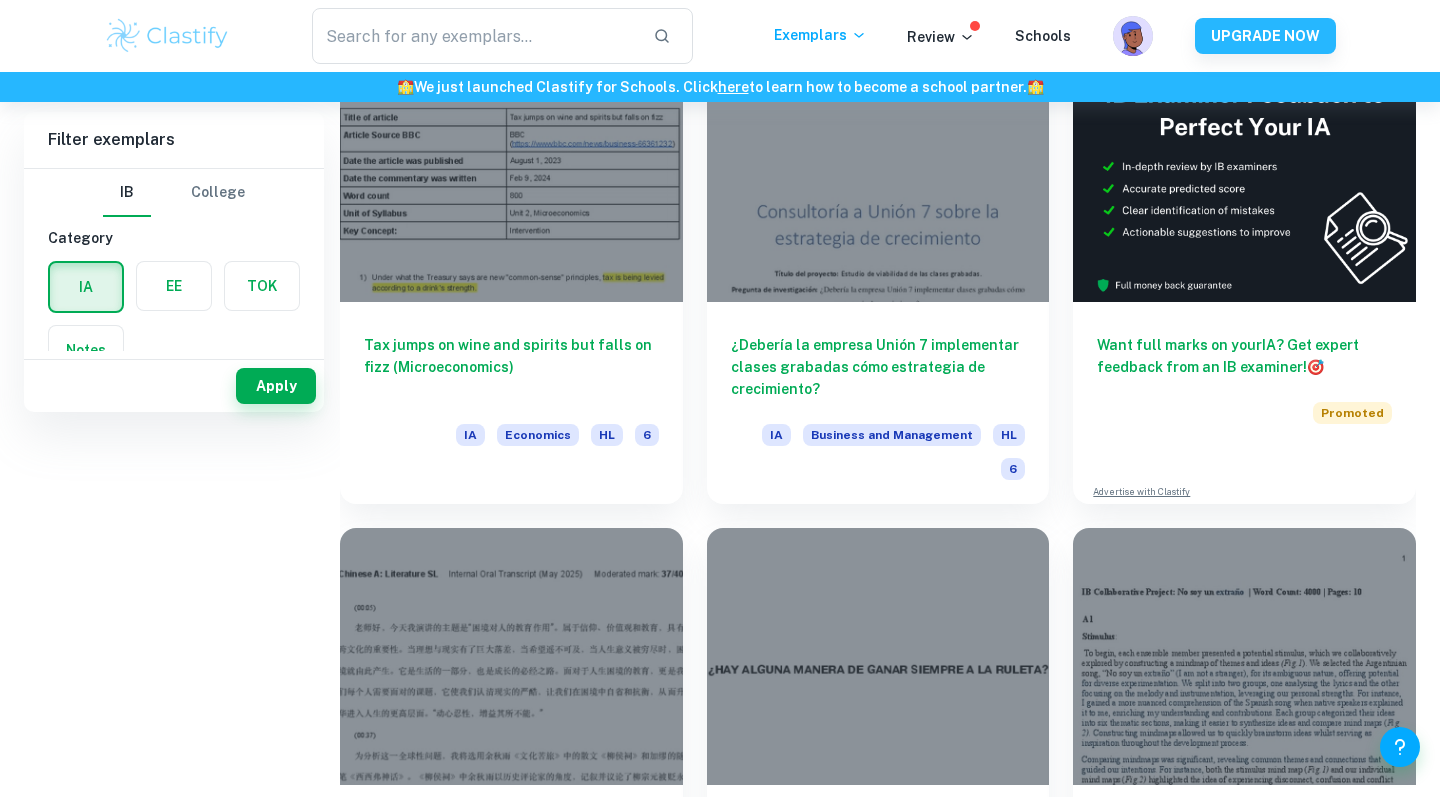 scroll, scrollTop: 0, scrollLeft: 0, axis: both 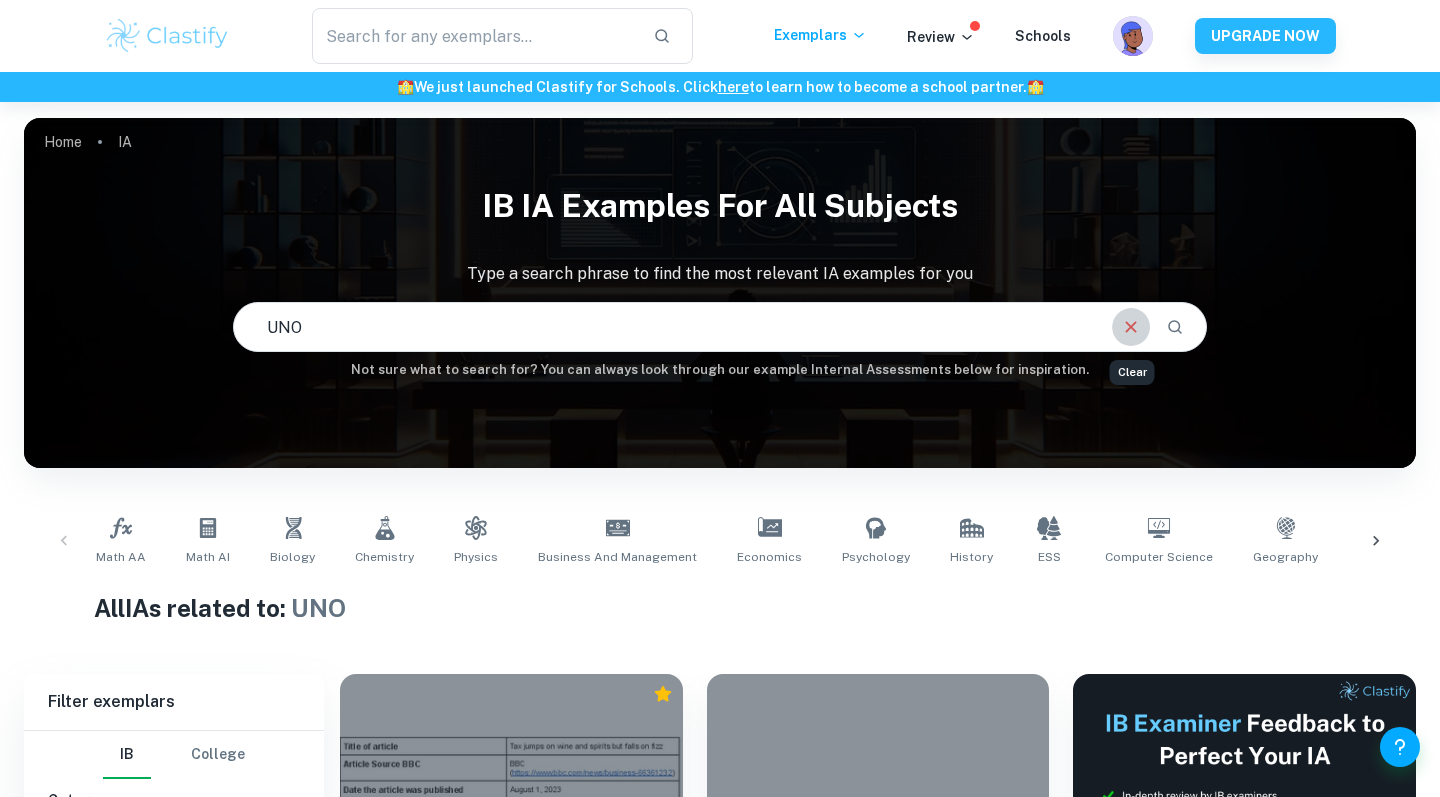 click 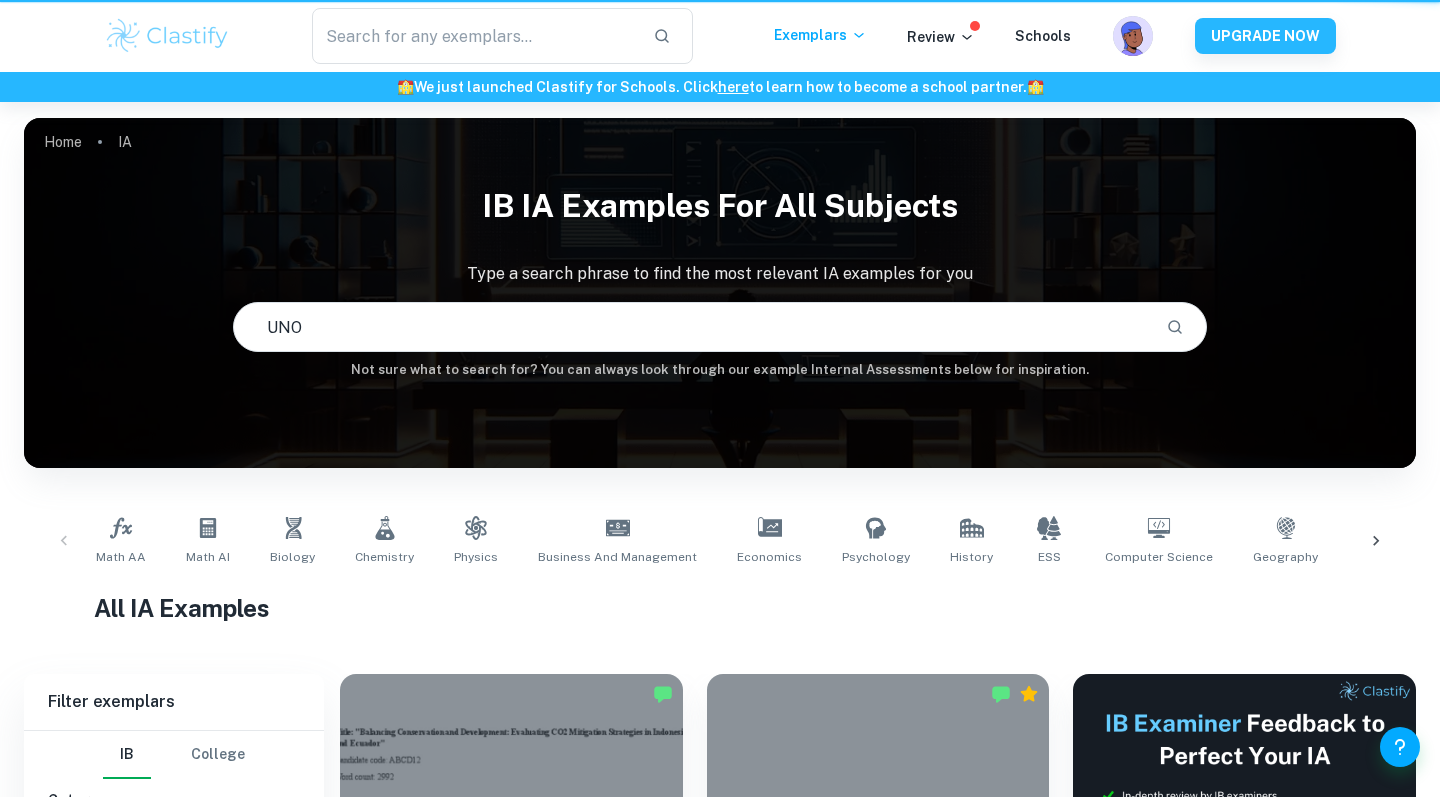 type 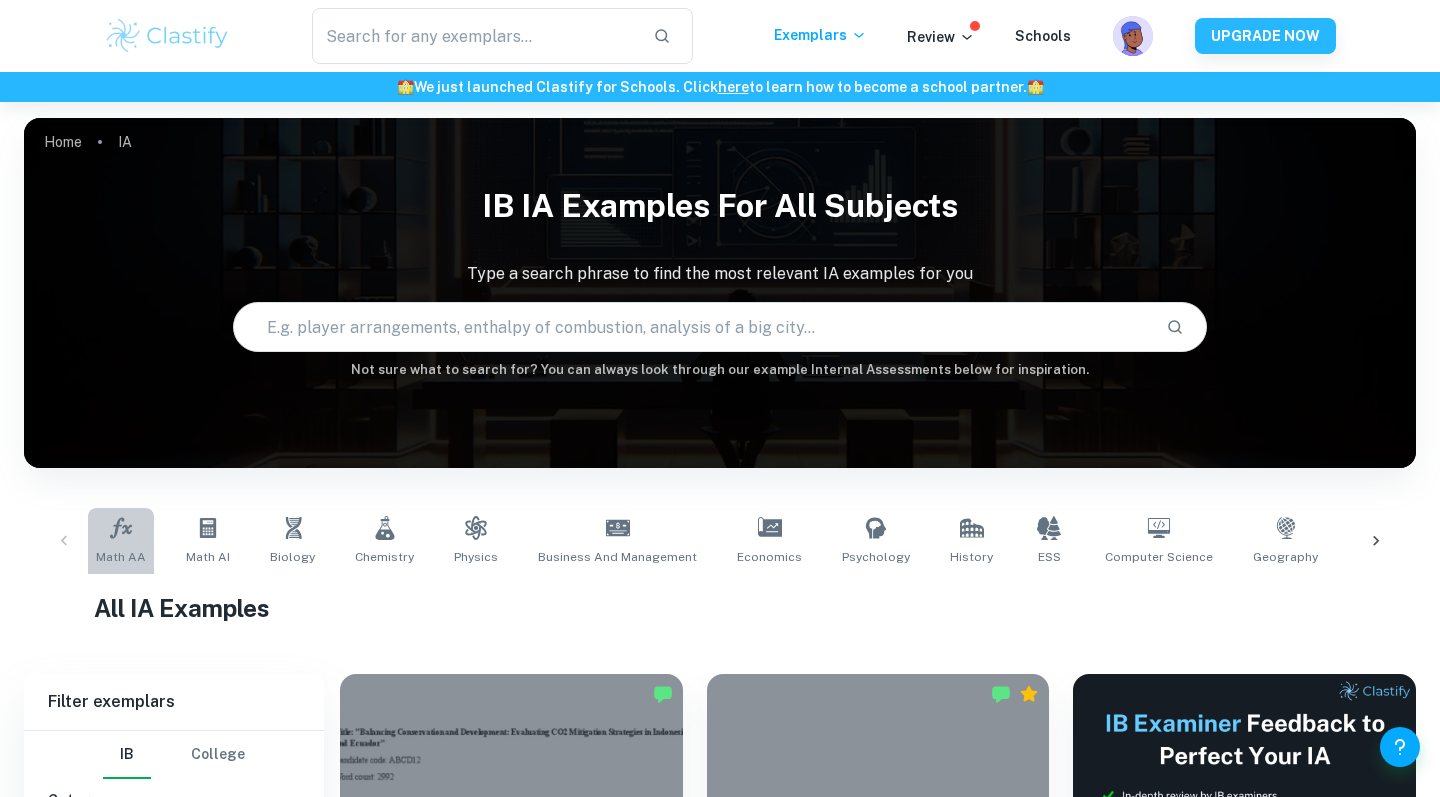 click 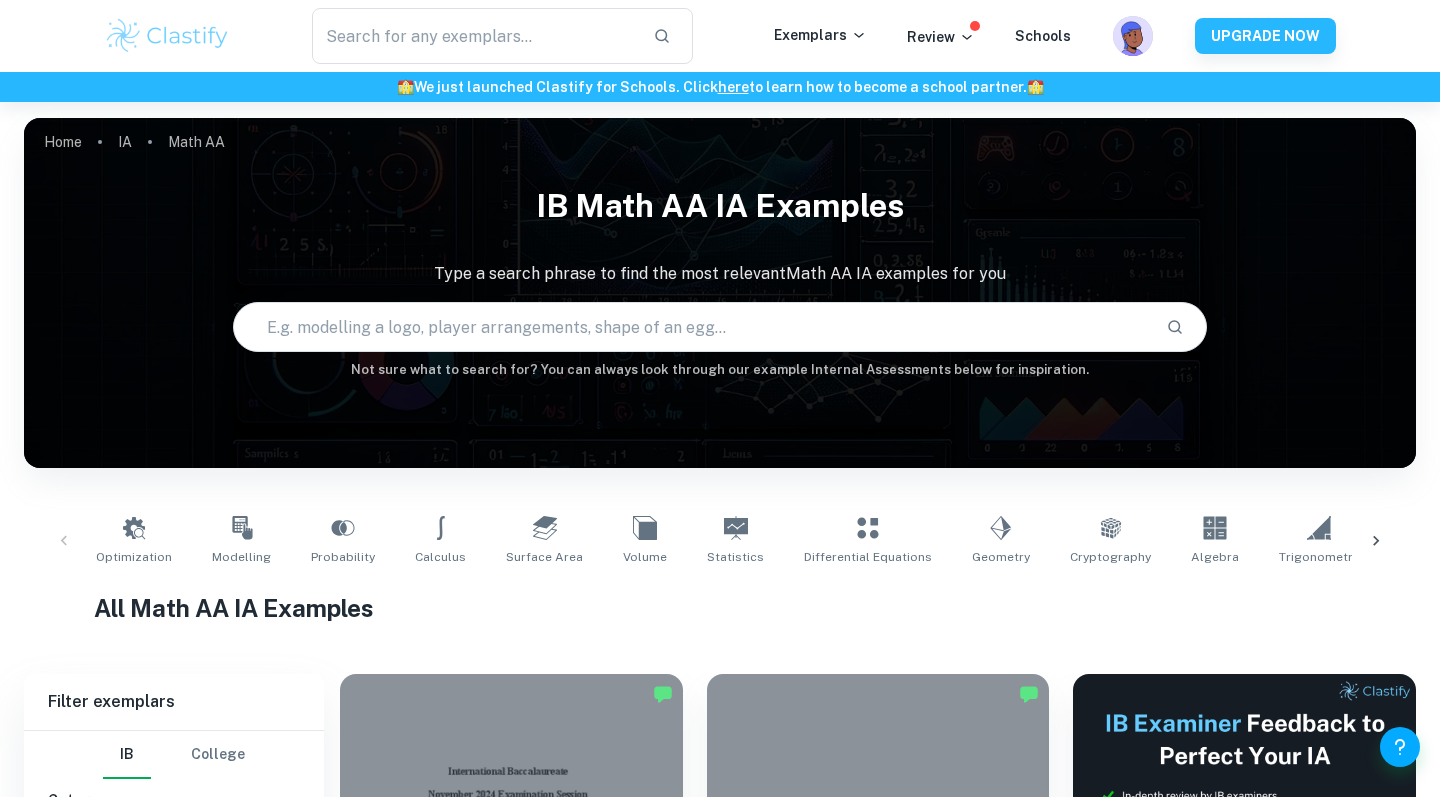 click at bounding box center (692, 327) 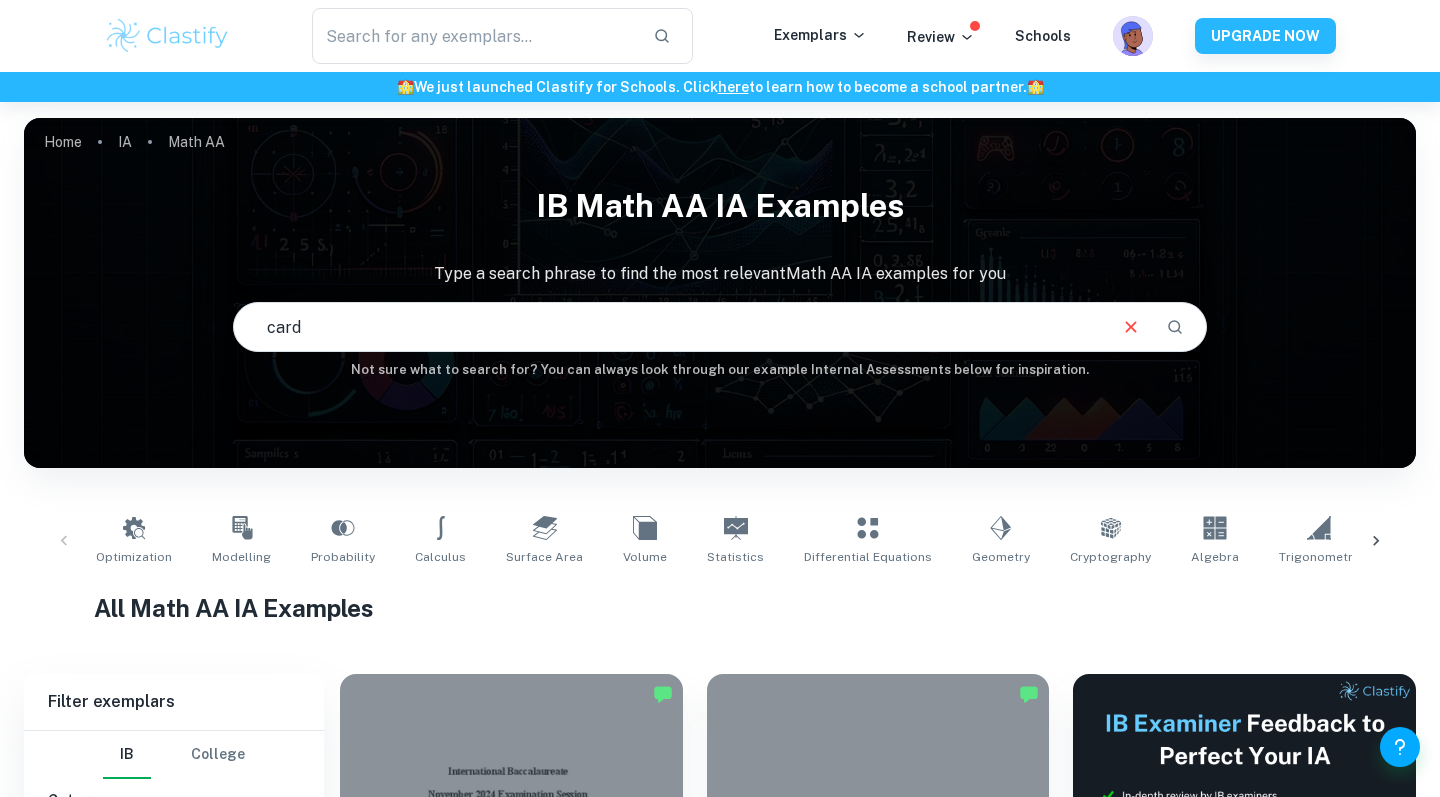 type on "card" 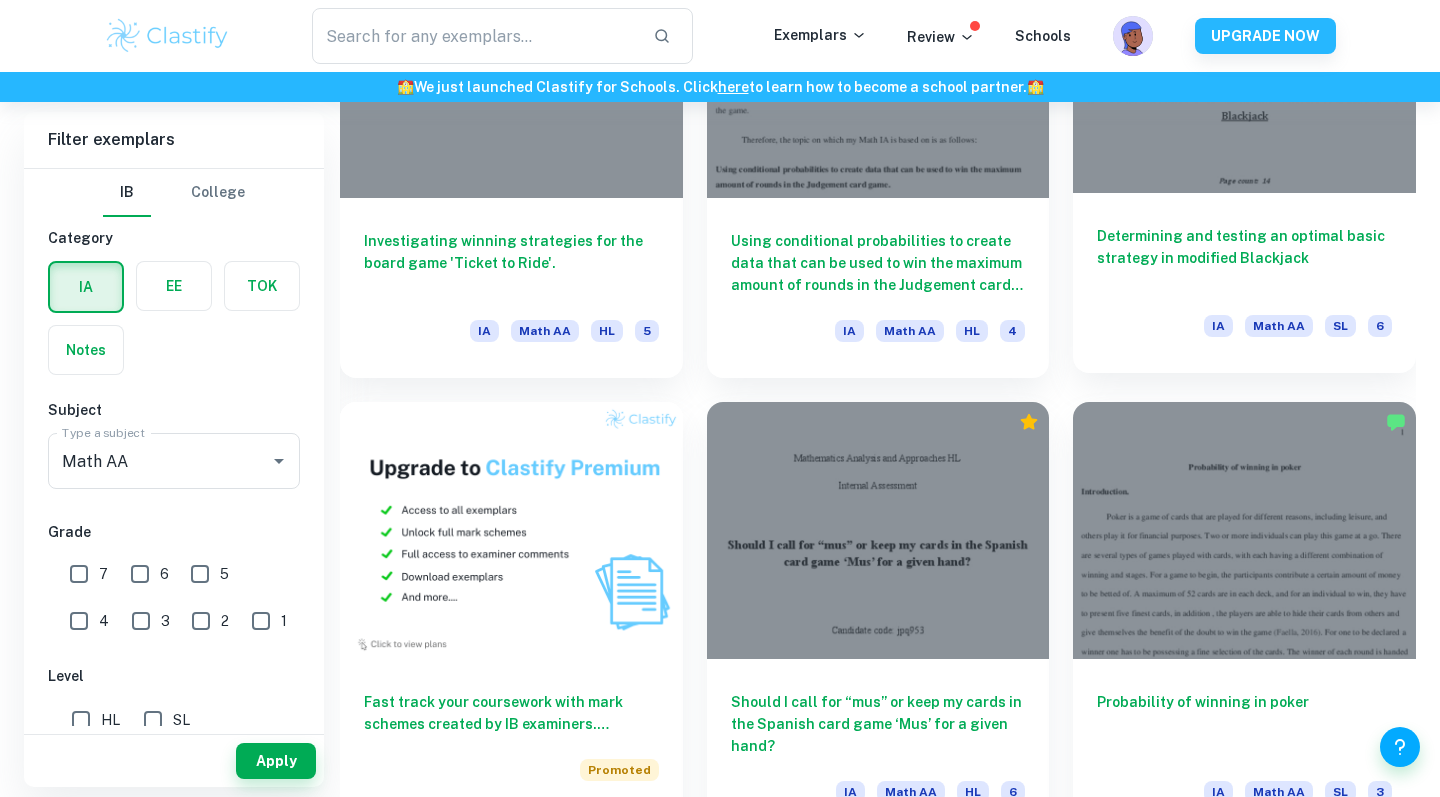 scroll, scrollTop: 1216, scrollLeft: 0, axis: vertical 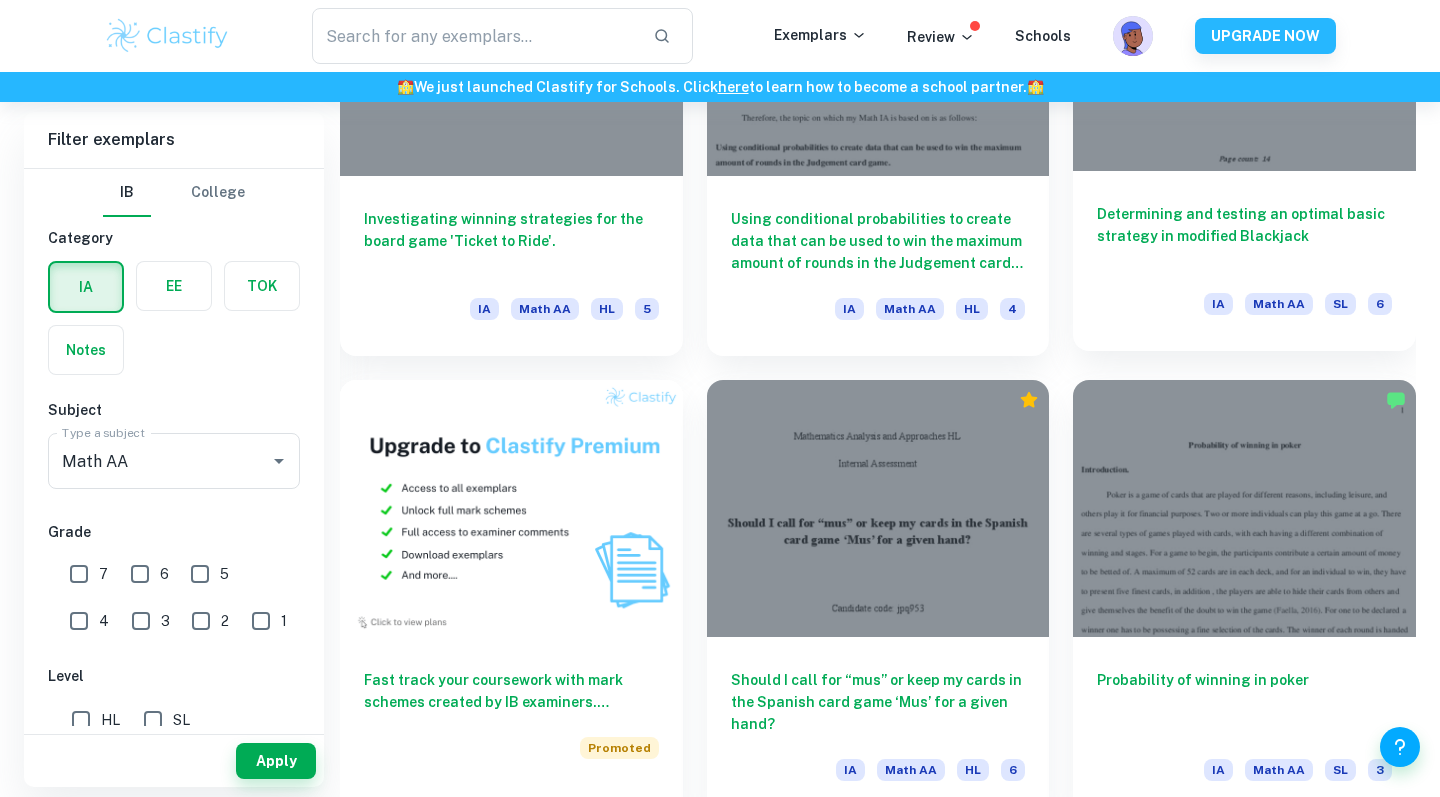 click on "Determining and testing an optimal basic strategy in modified Blackjack" at bounding box center [1244, 236] 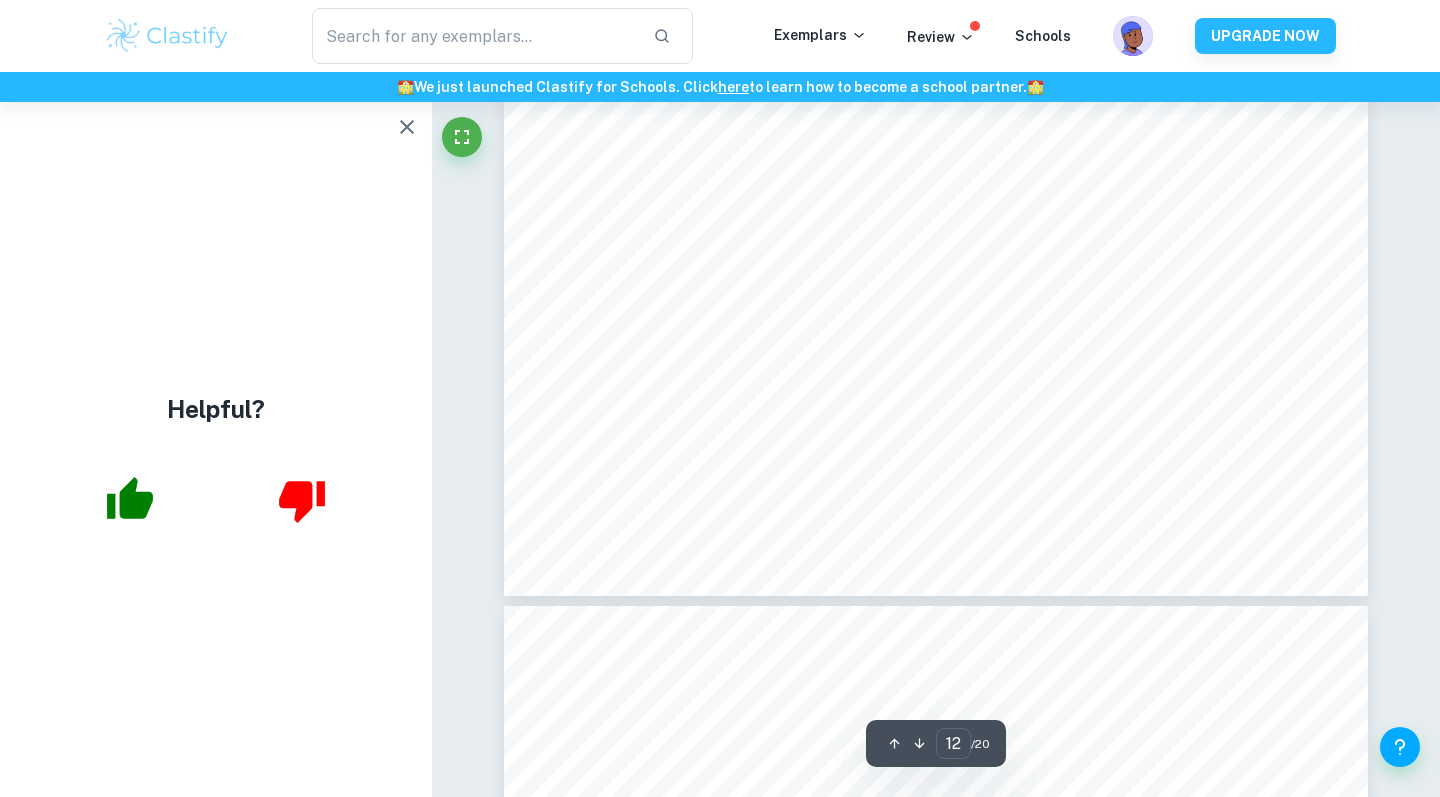 scroll, scrollTop: 14697, scrollLeft: 0, axis: vertical 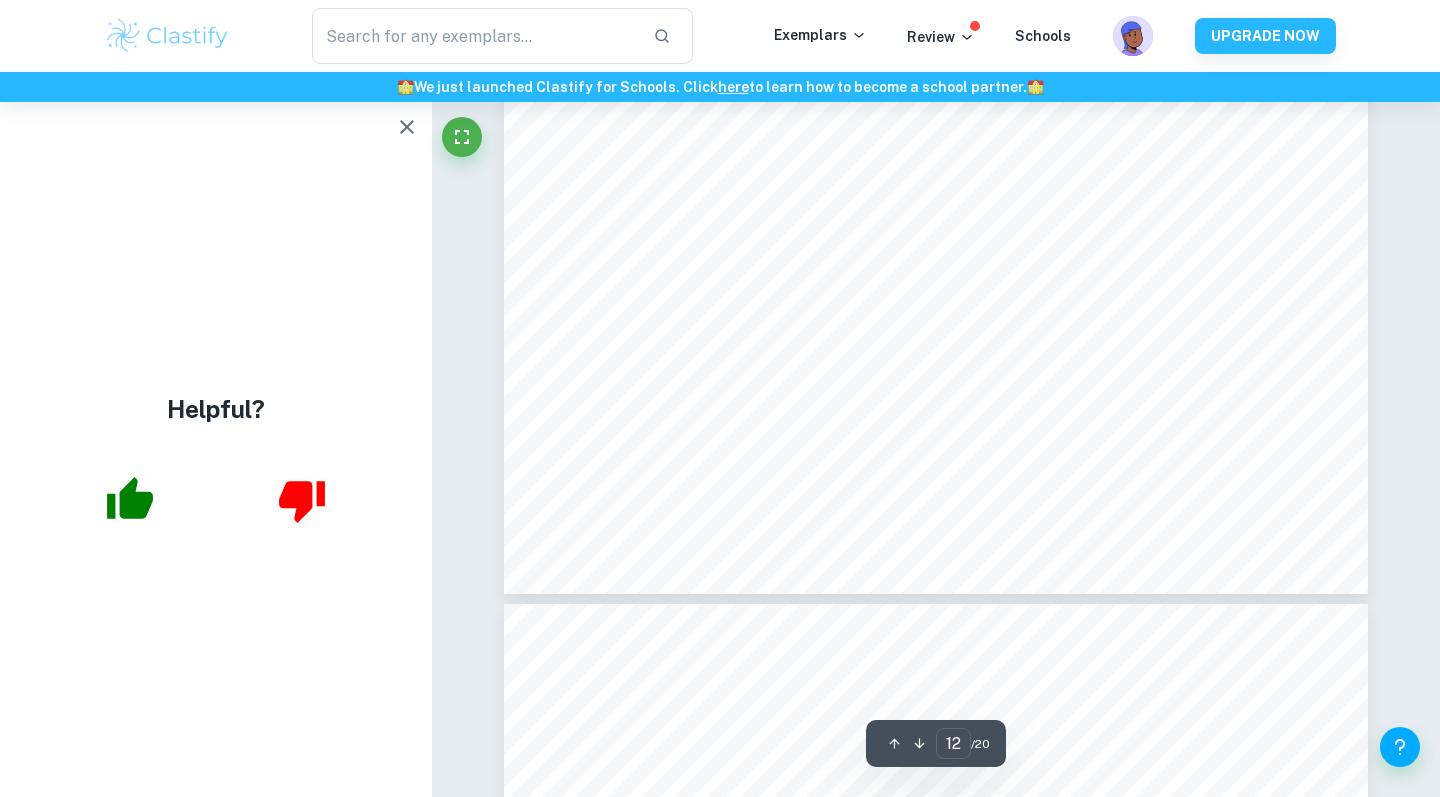 click 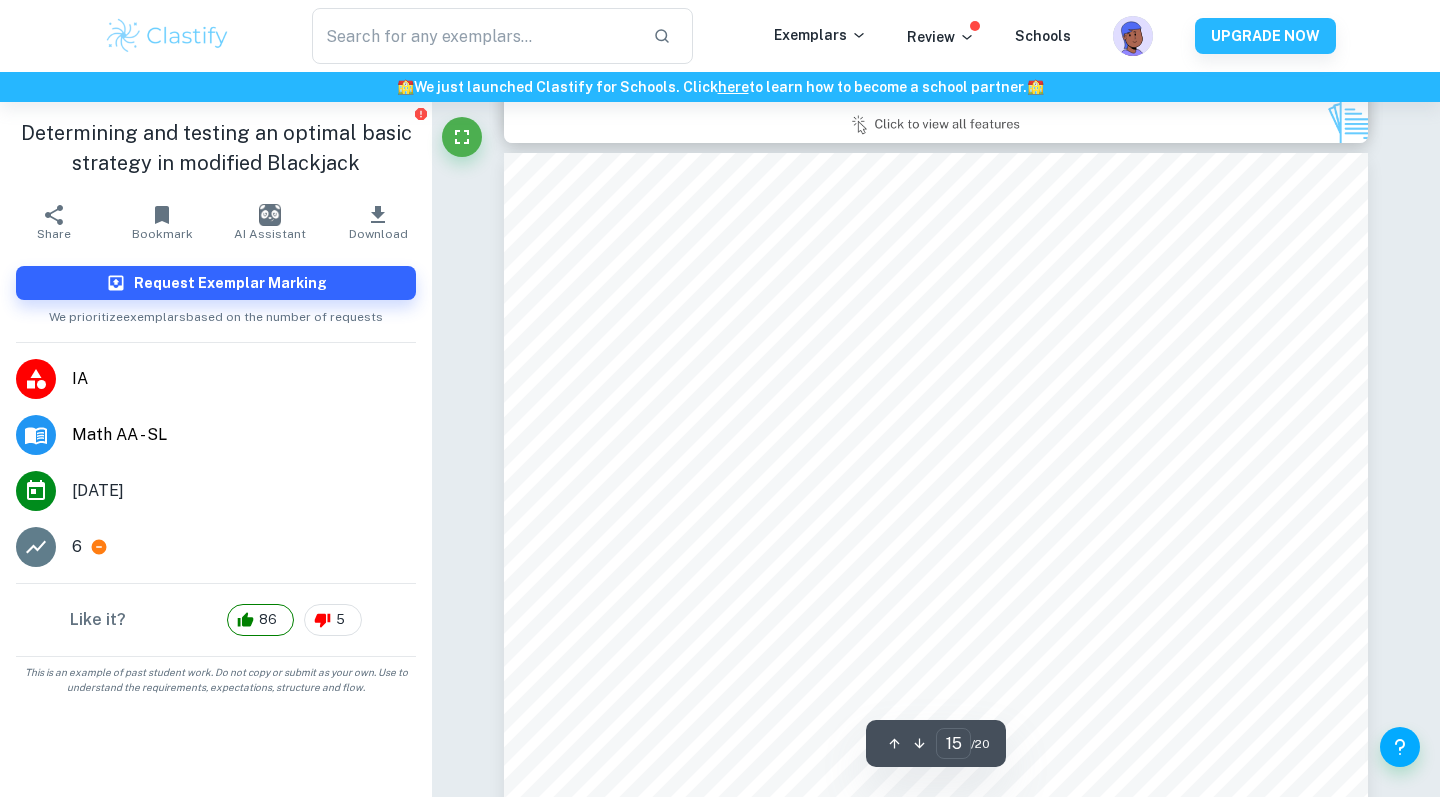 scroll, scrollTop: 17752, scrollLeft: 0, axis: vertical 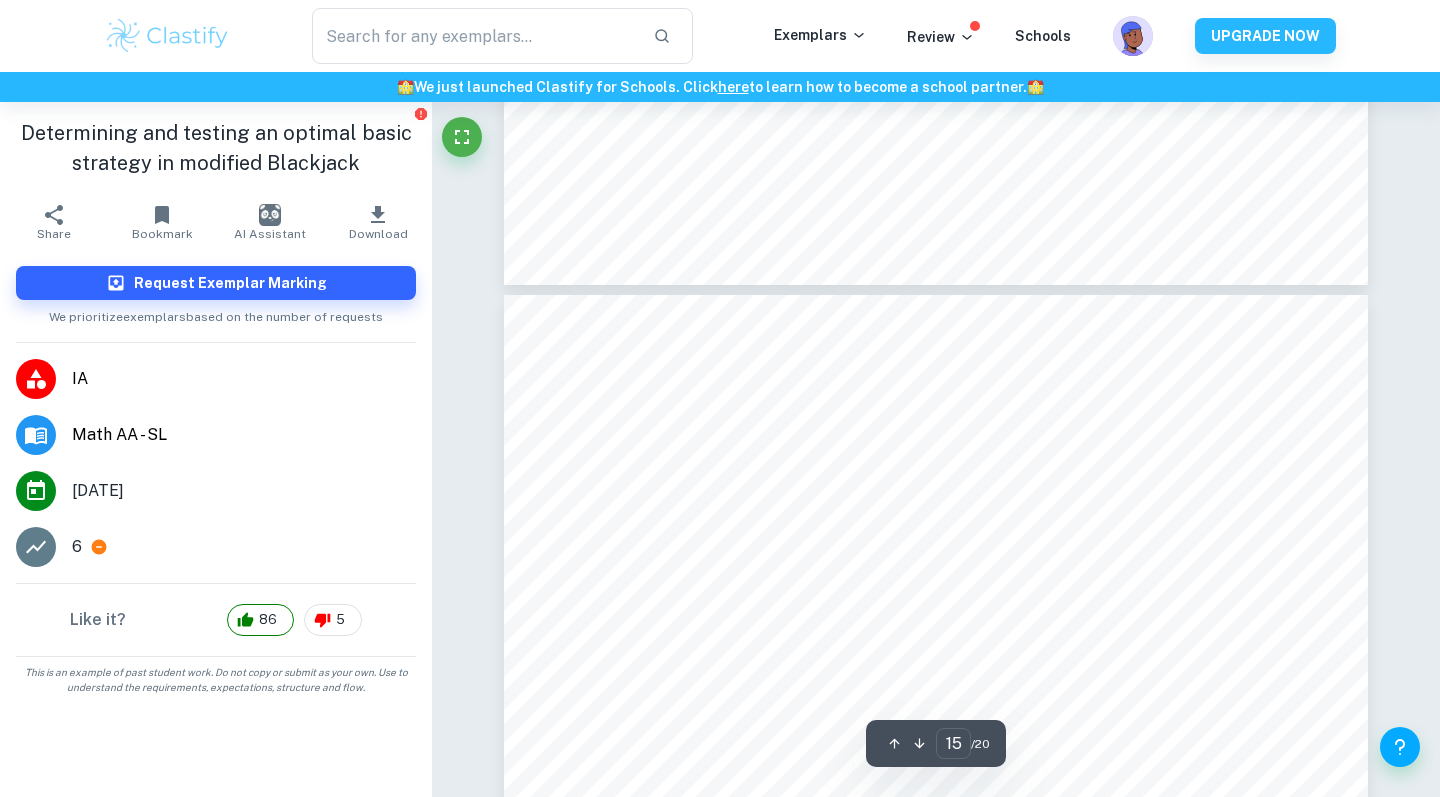 type on "16" 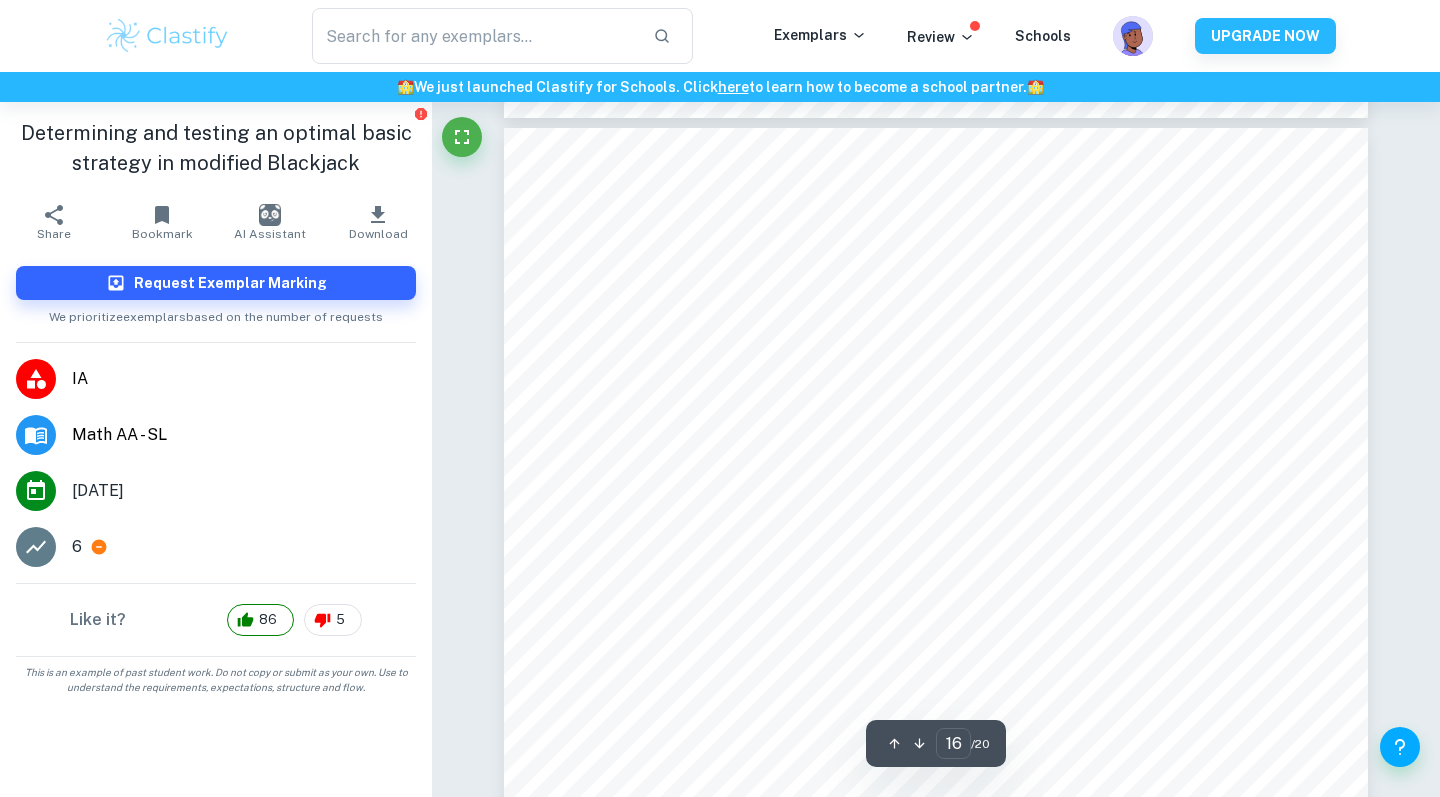scroll, scrollTop: 19015, scrollLeft: 0, axis: vertical 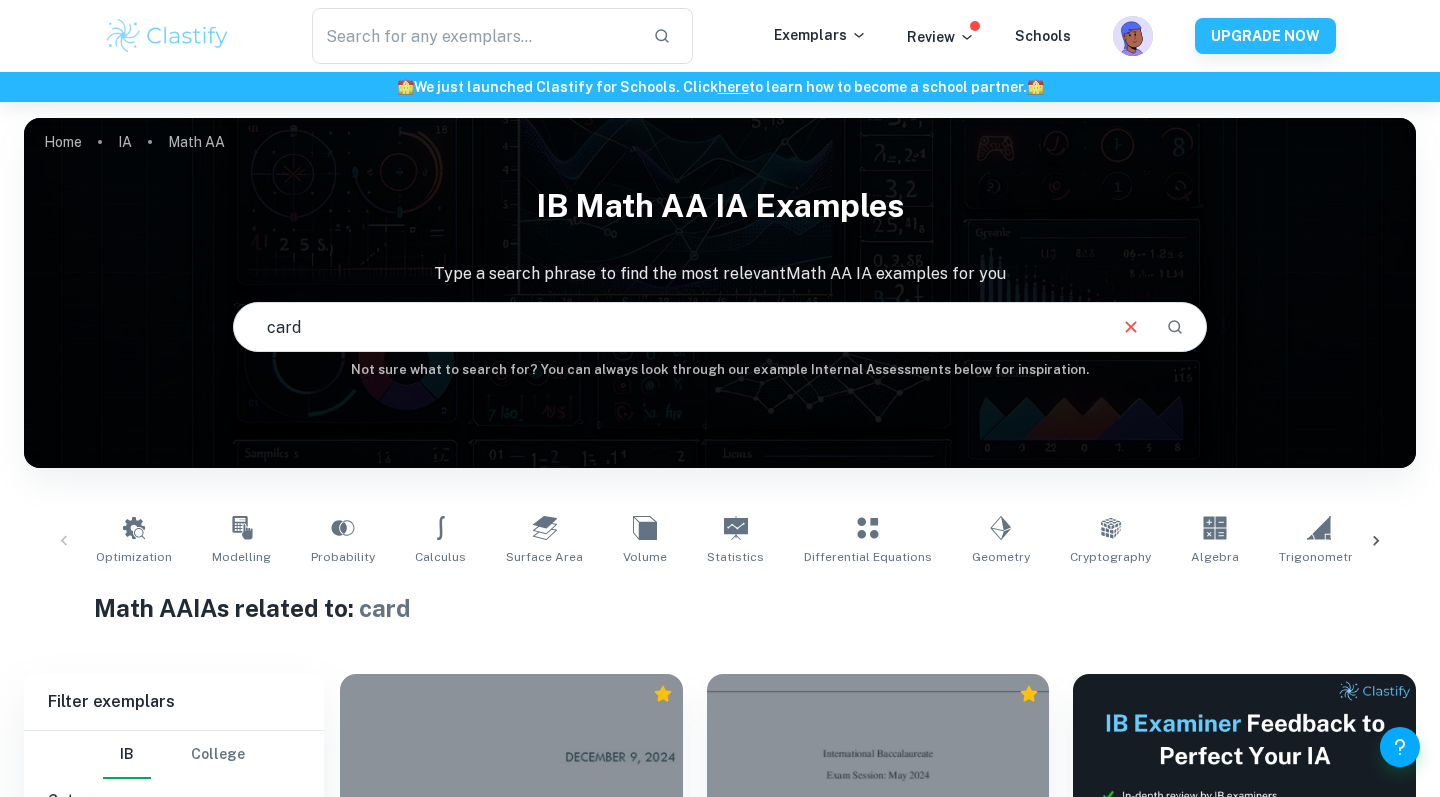 click on "card" at bounding box center [669, 327] 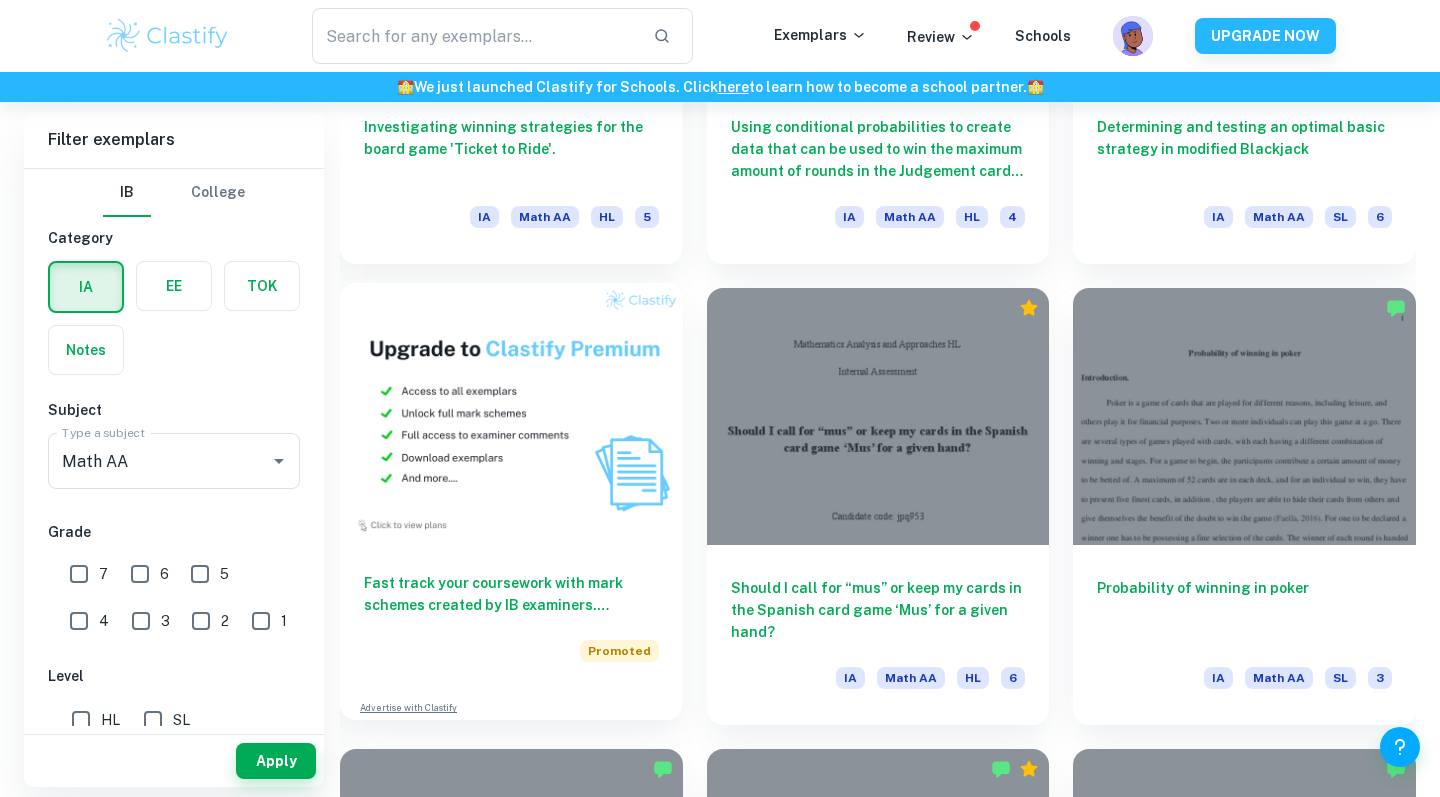scroll, scrollTop: 1304, scrollLeft: 0, axis: vertical 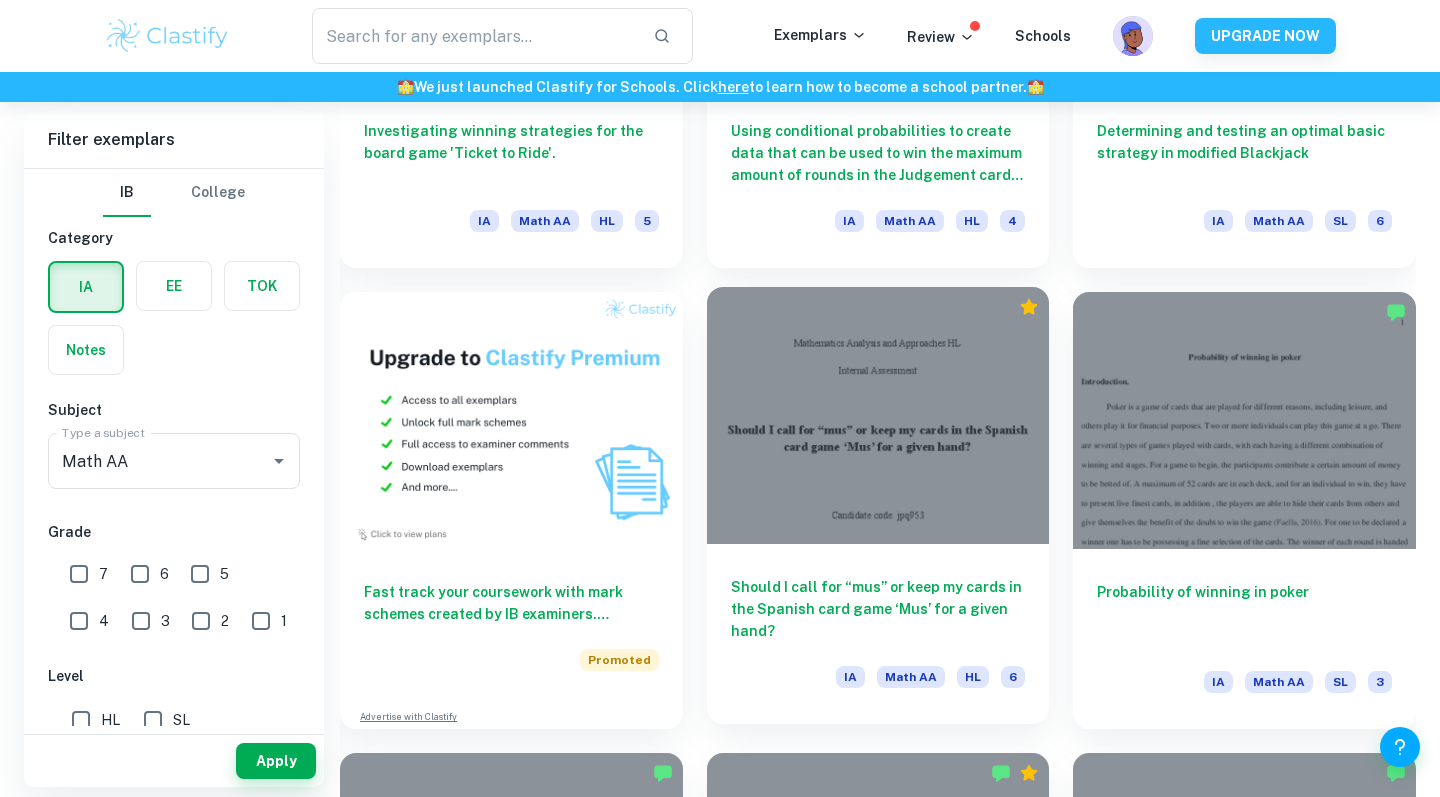 click at bounding box center [878, 415] 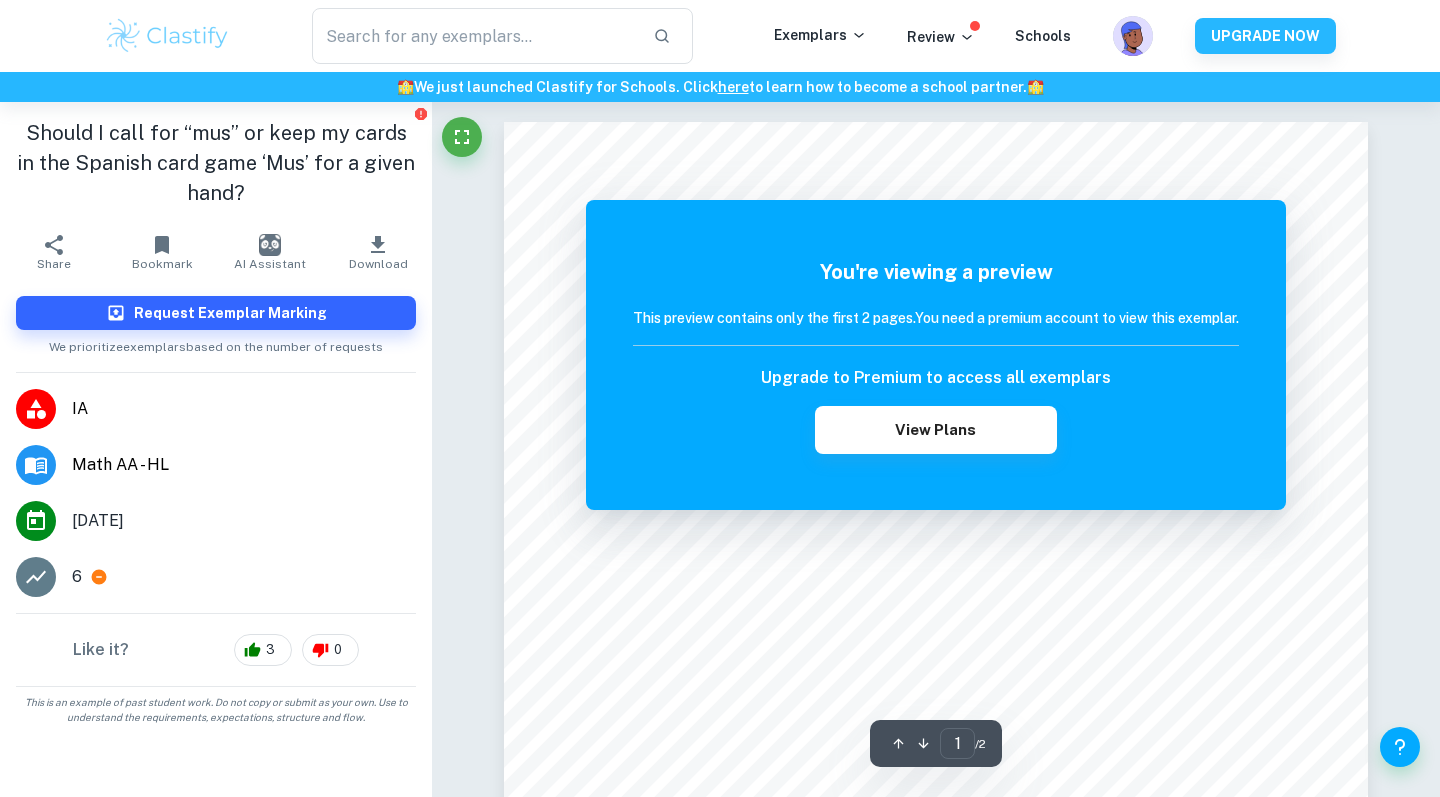 scroll, scrollTop: 0, scrollLeft: 0, axis: both 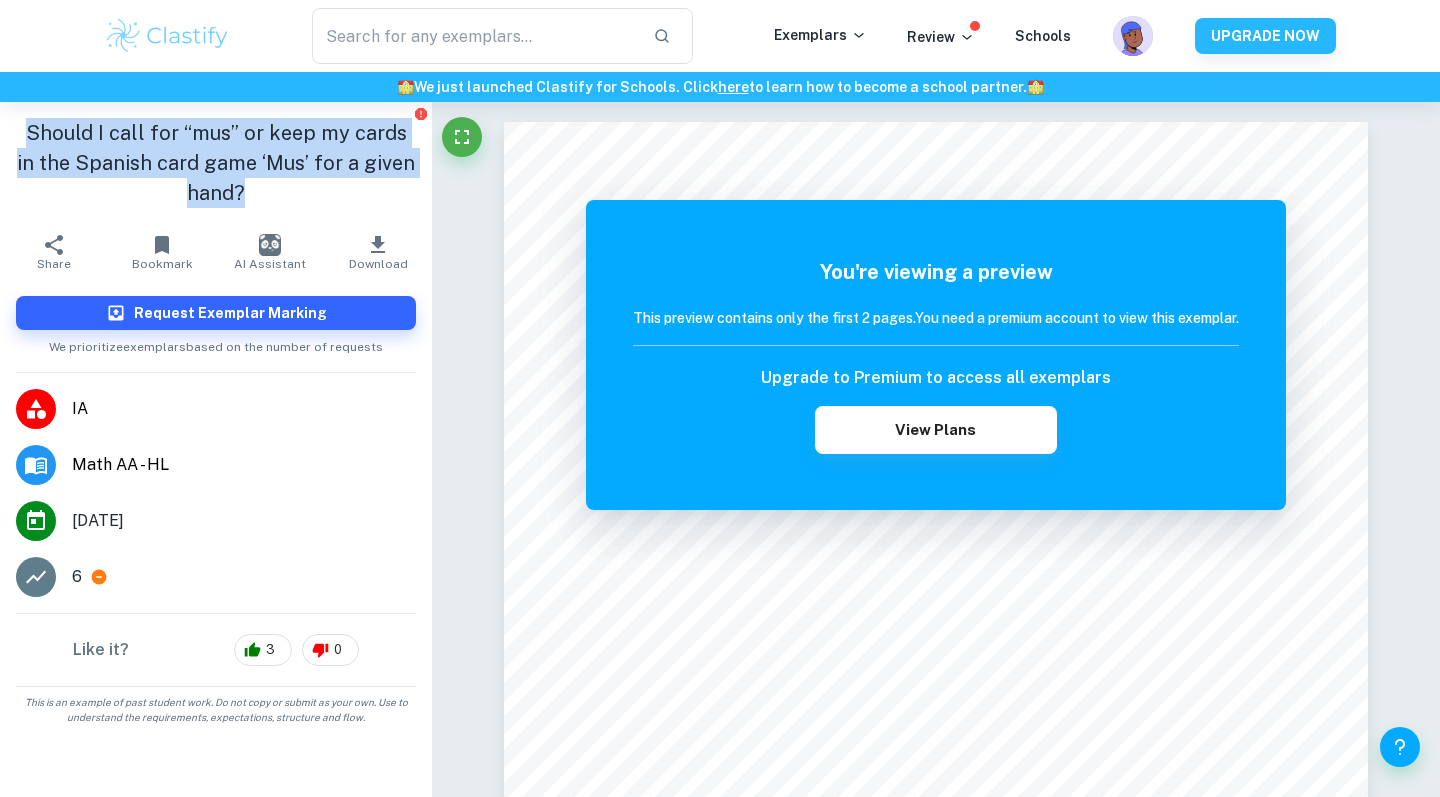 drag, startPoint x: 248, startPoint y: 188, endPoint x: 19, endPoint y: 134, distance: 235.28069 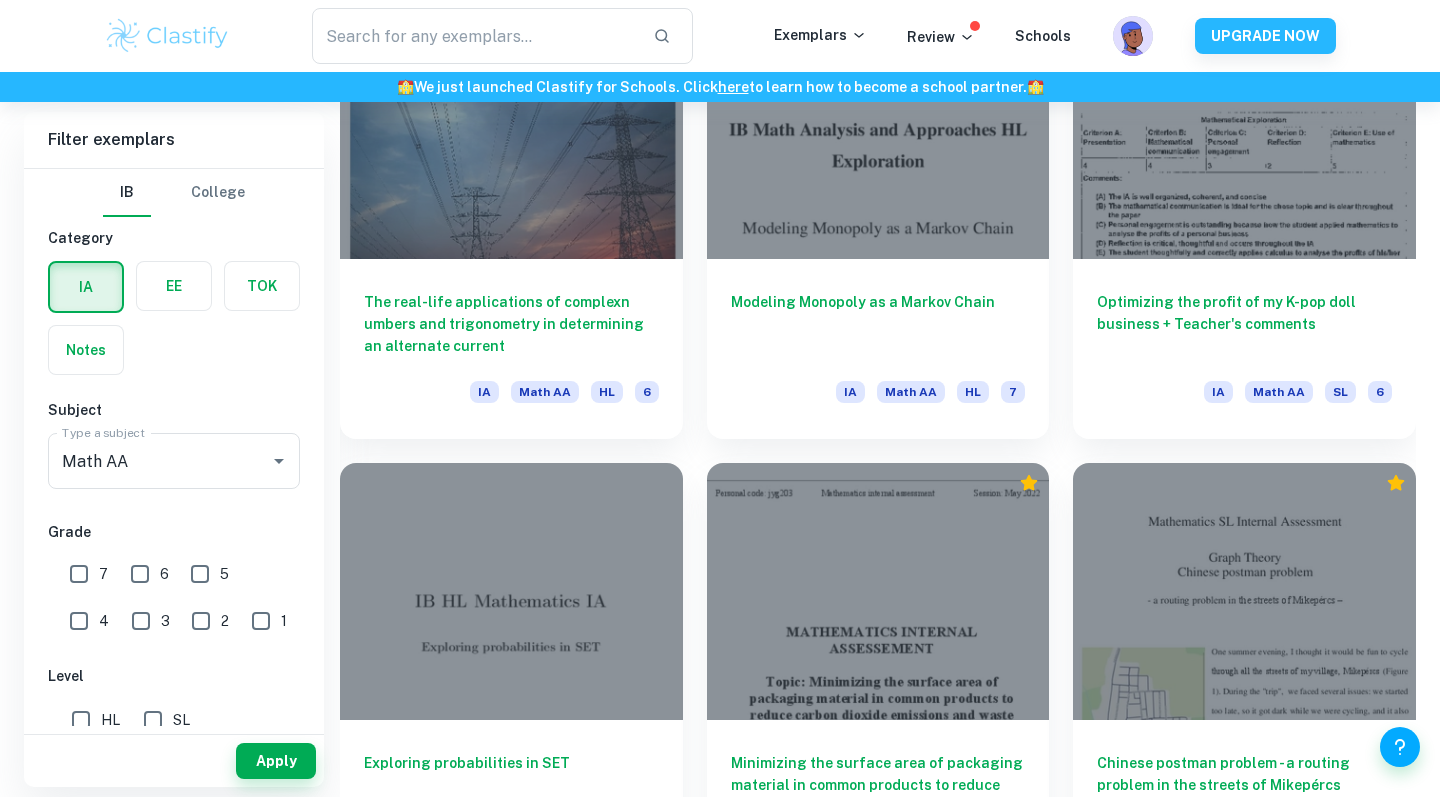 scroll, scrollTop: 2057, scrollLeft: 0, axis: vertical 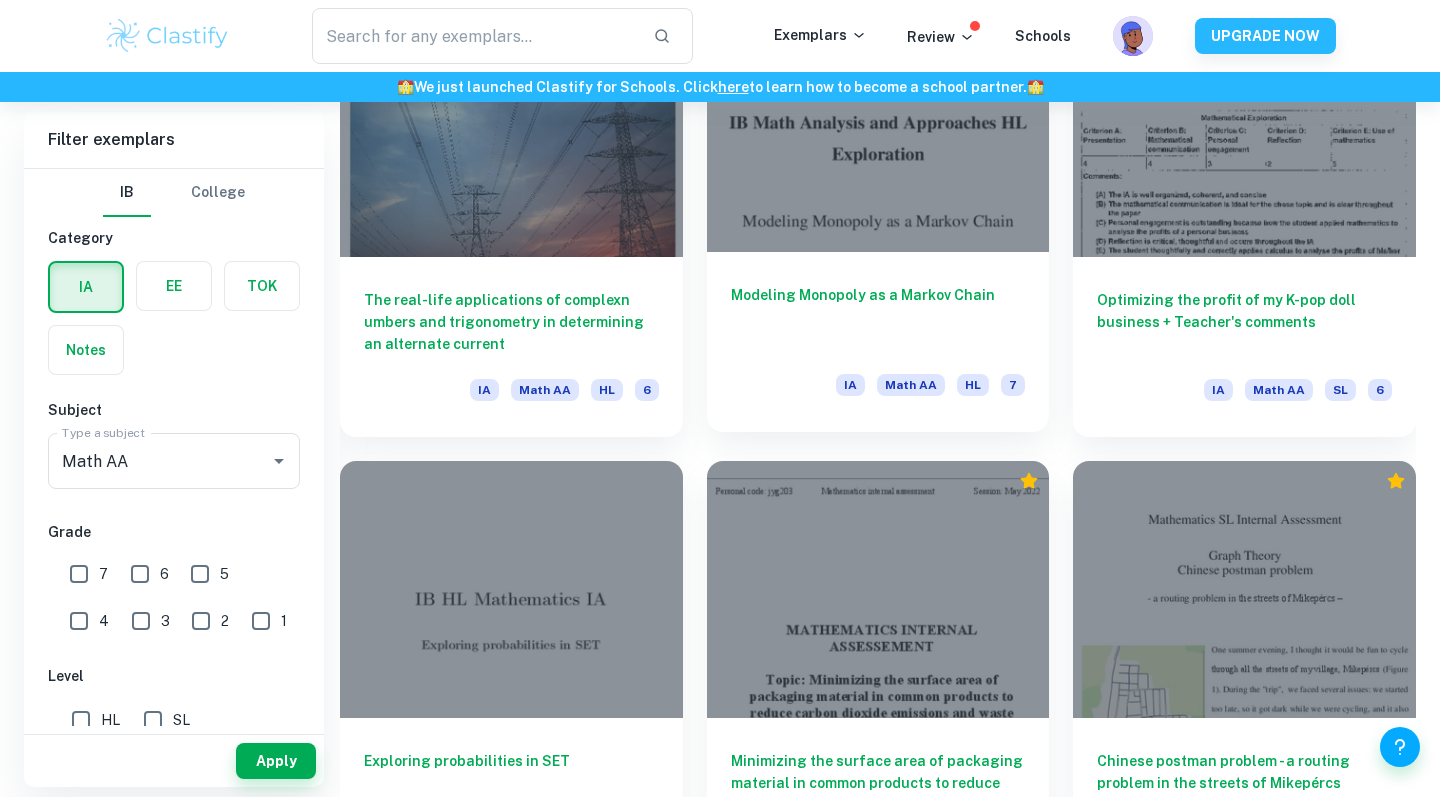 click at bounding box center (878, 123) 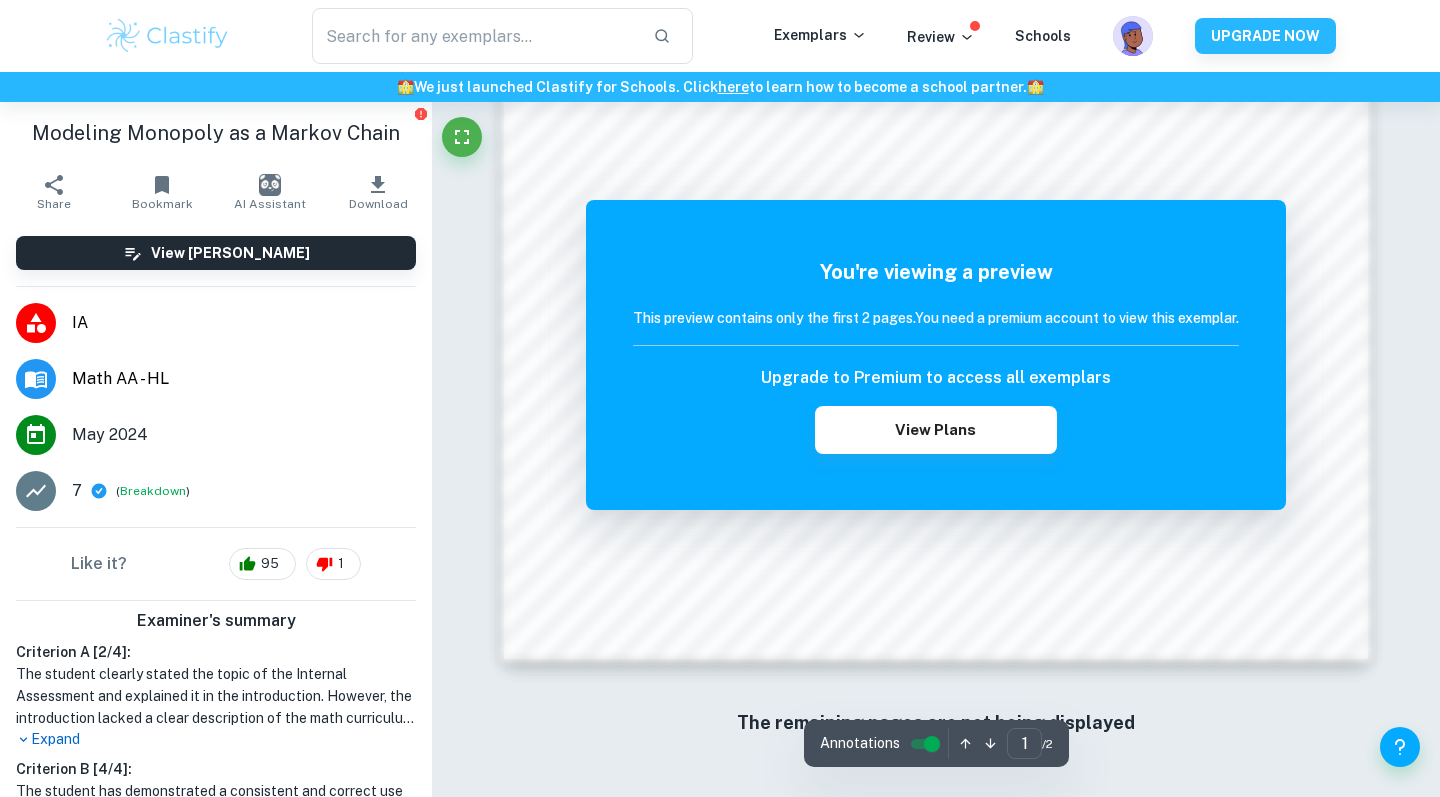 scroll, scrollTop: 1709, scrollLeft: 0, axis: vertical 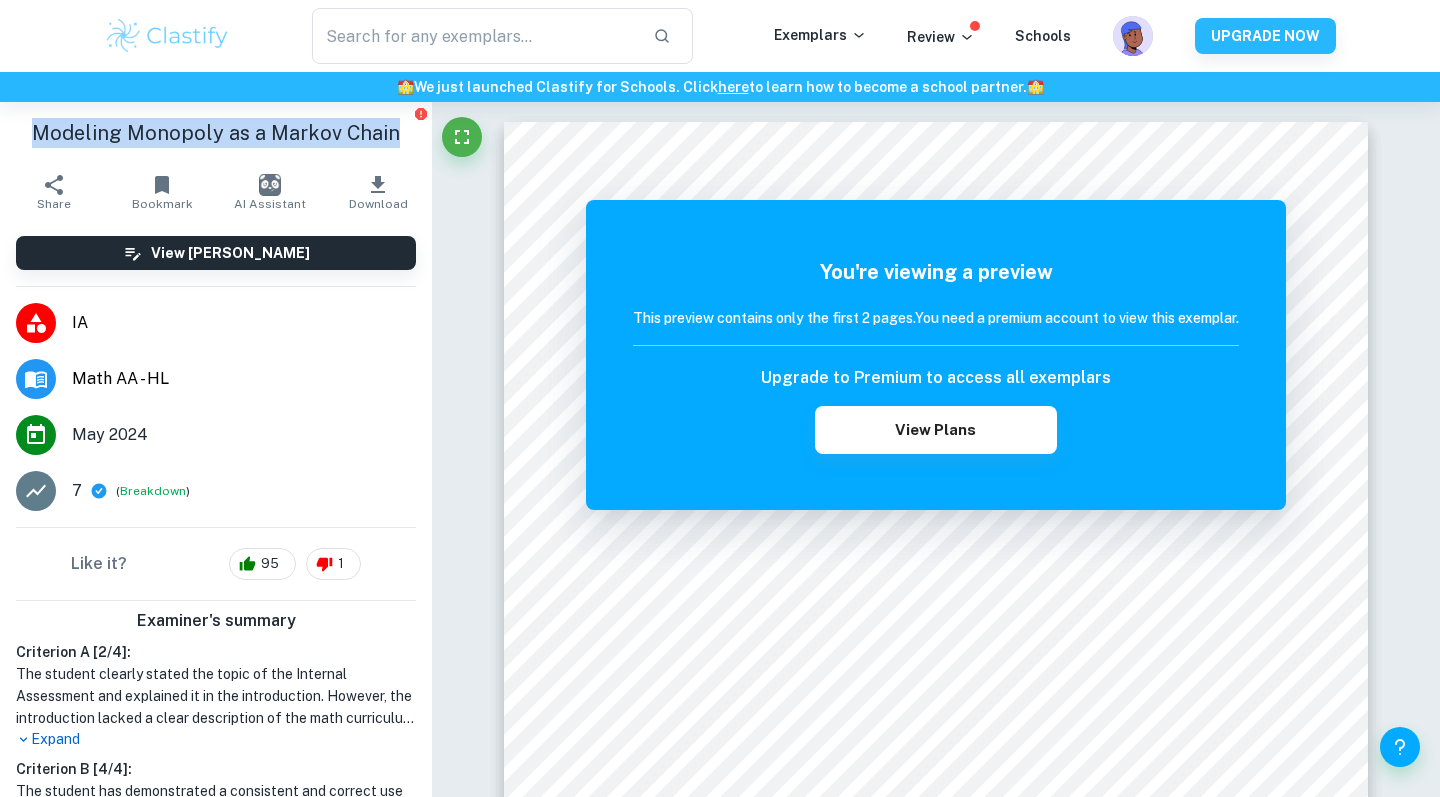 drag, startPoint x: 40, startPoint y: 132, endPoint x: 400, endPoint y: 120, distance: 360.19995 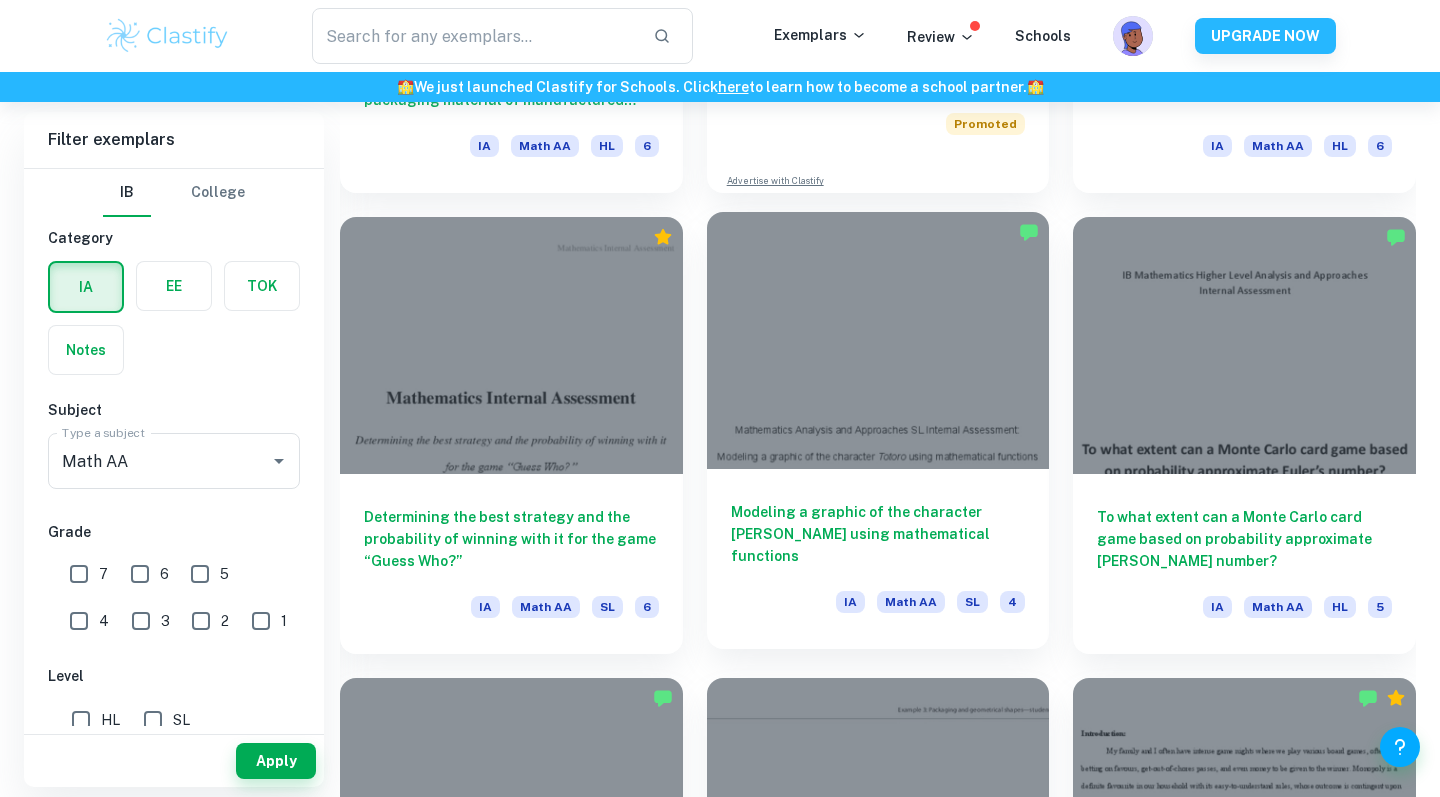 scroll, scrollTop: 4157, scrollLeft: 0, axis: vertical 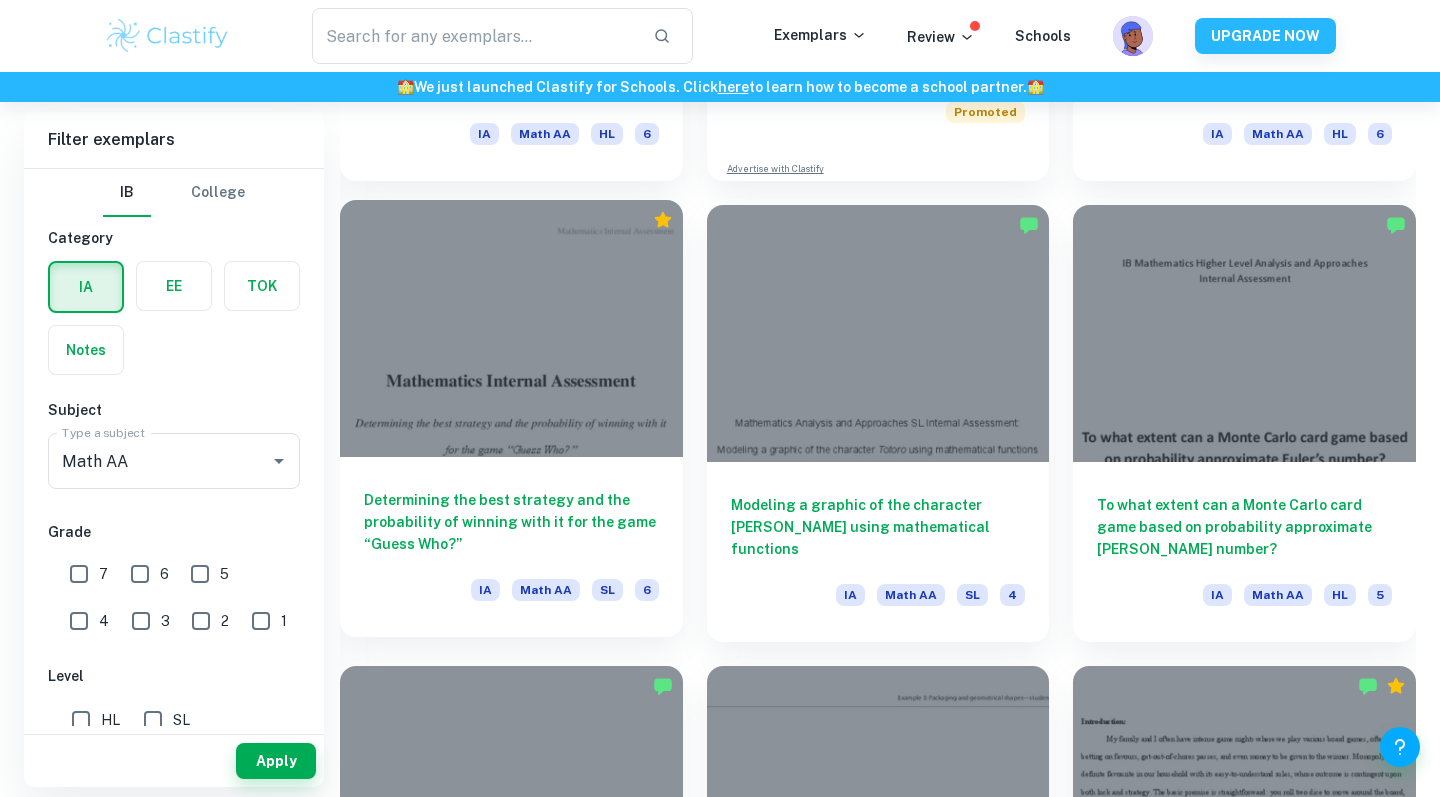 click on "Determining the best strategy and the probability of winning with it for the game “Guess Who?”" at bounding box center [511, 522] 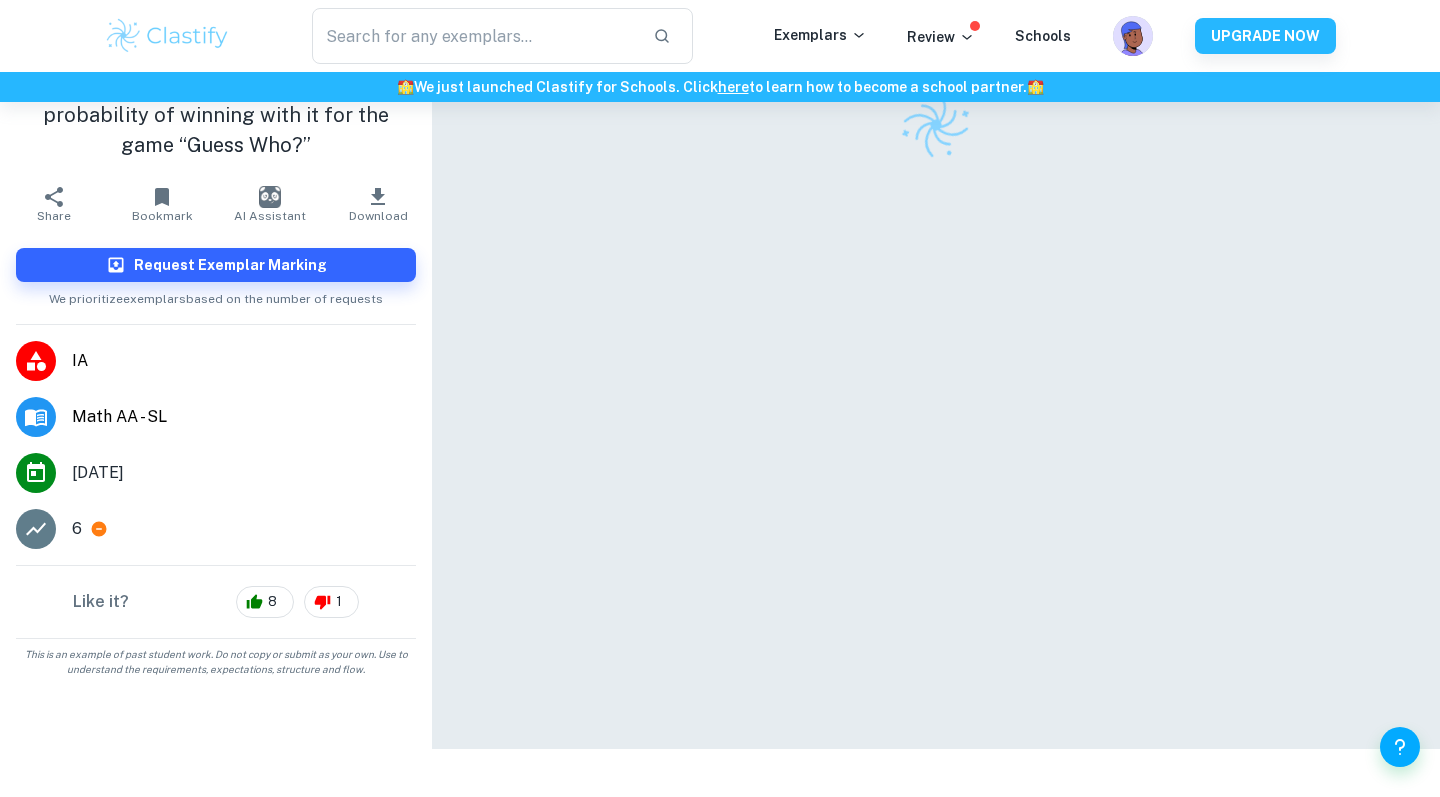 scroll, scrollTop: 0, scrollLeft: 0, axis: both 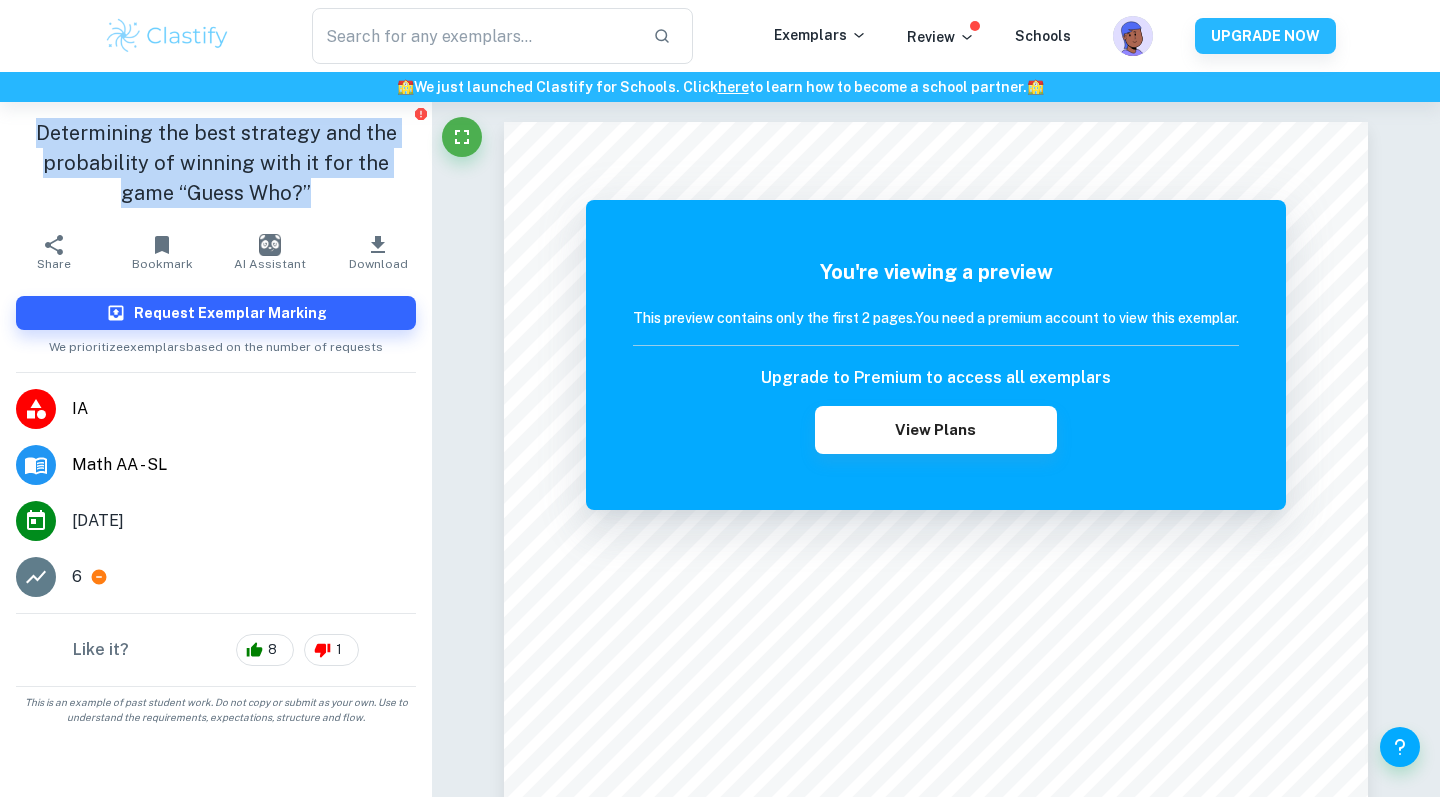 drag, startPoint x: 38, startPoint y: 132, endPoint x: 298, endPoint y: 182, distance: 264.76404 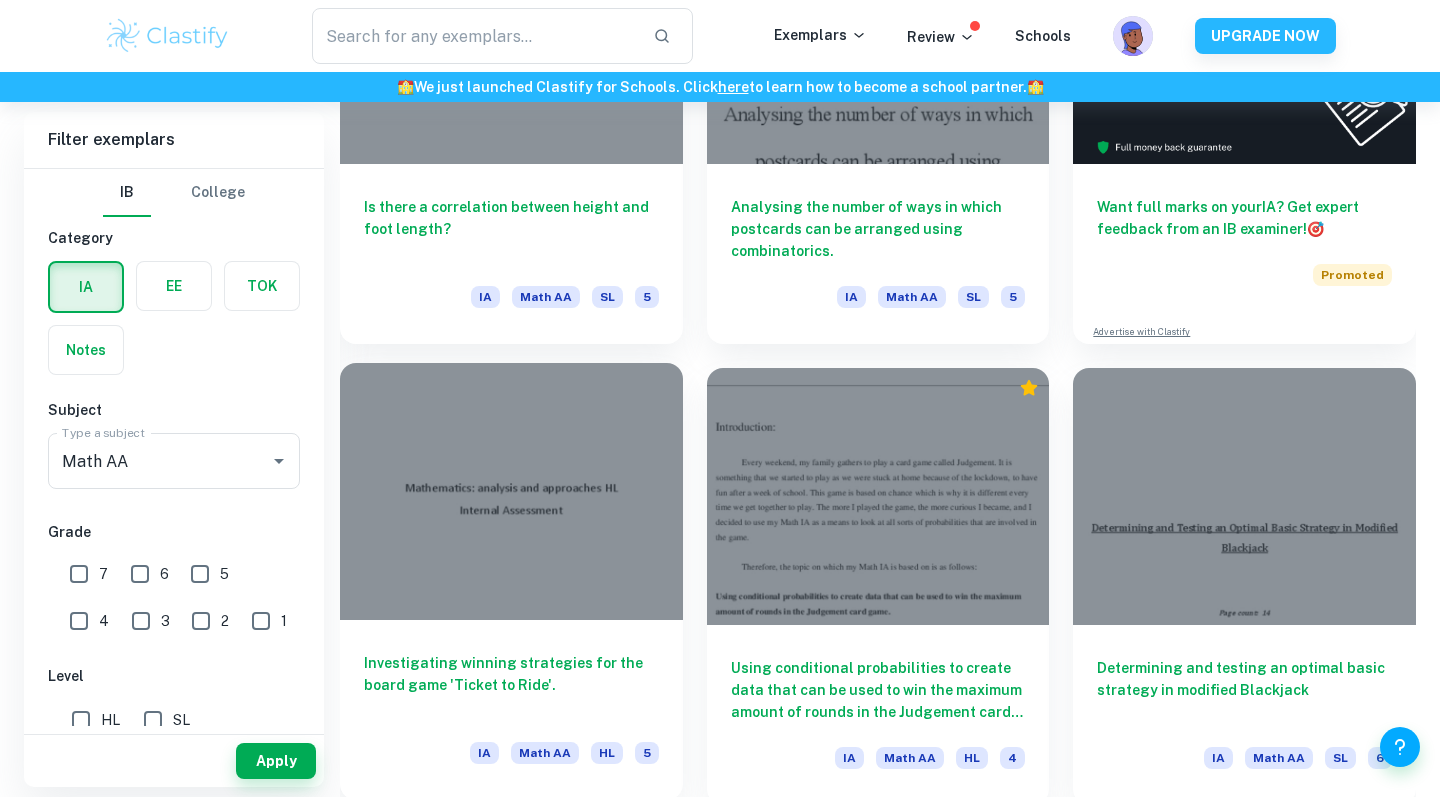 scroll, scrollTop: 983, scrollLeft: 0, axis: vertical 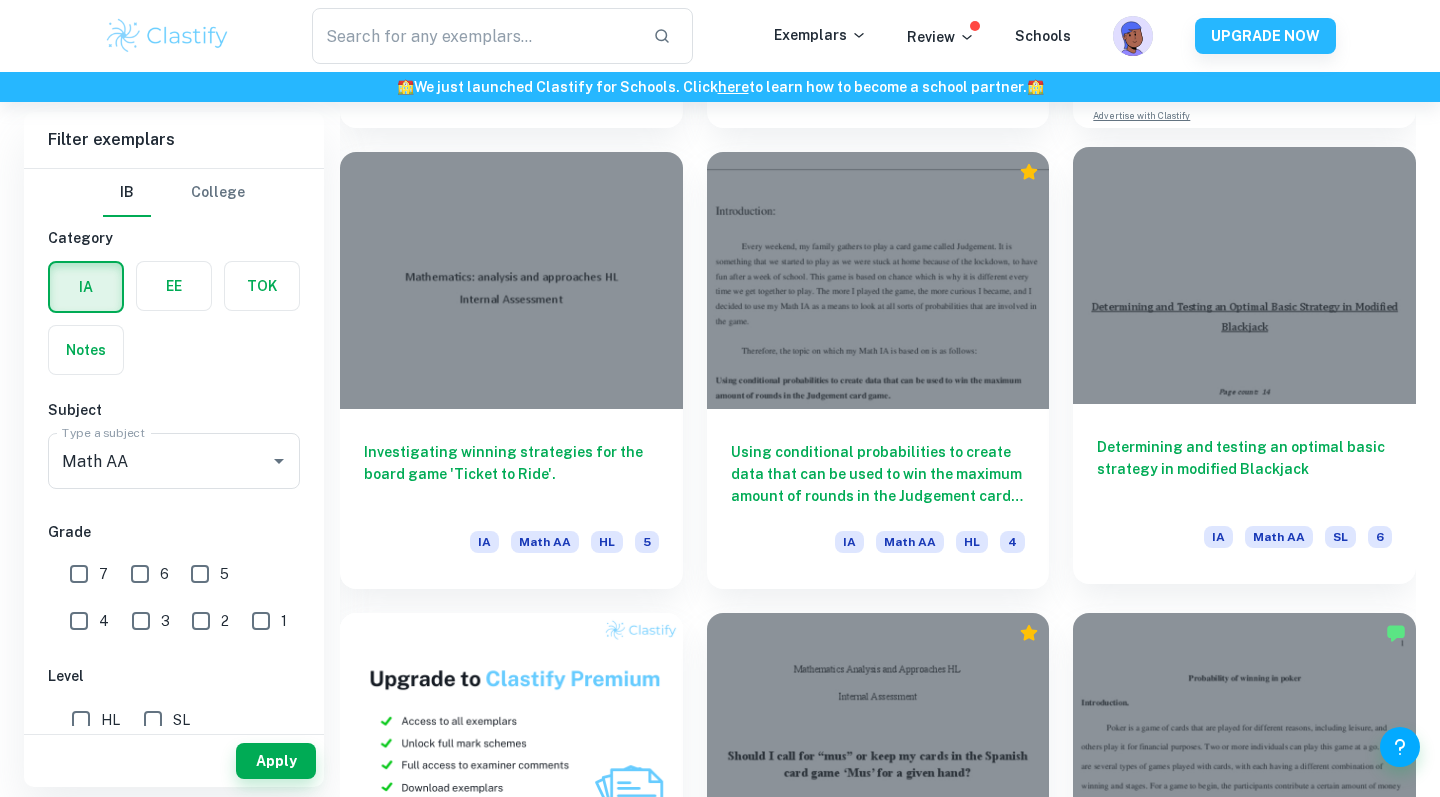 click on "Determining and testing an optimal basic strategy in modified Blackjack" at bounding box center [1244, 469] 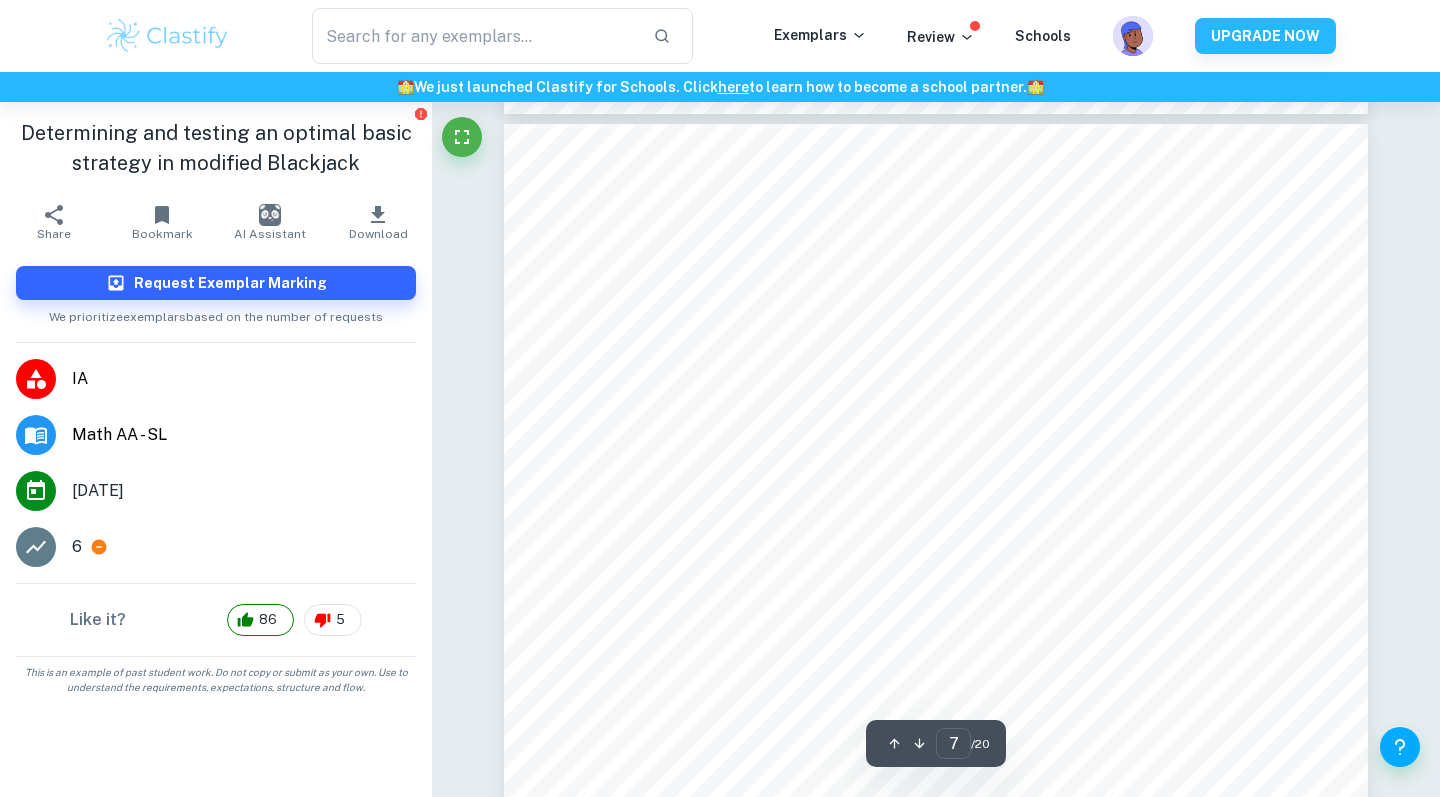 scroll, scrollTop: 7669, scrollLeft: 0, axis: vertical 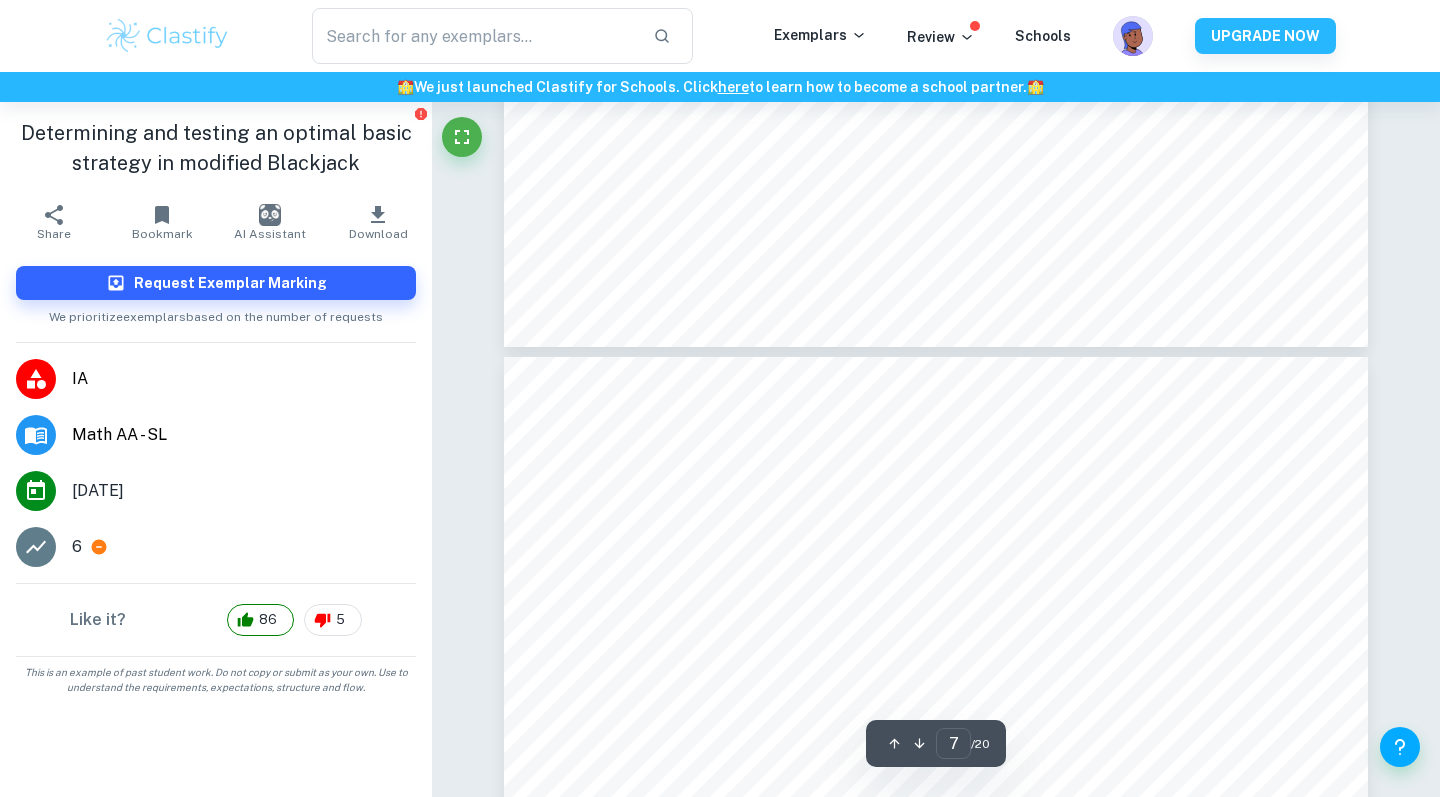 type on "8" 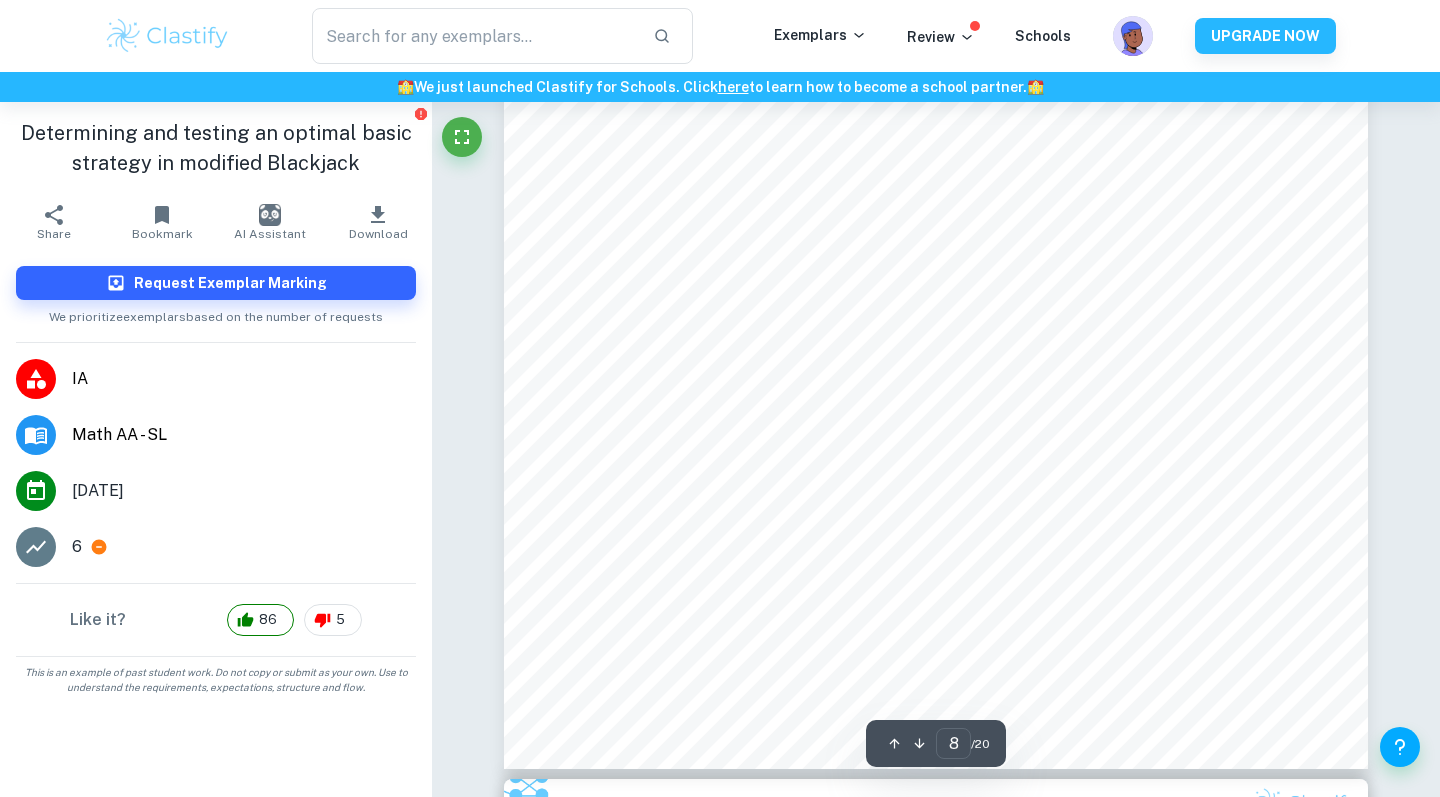 scroll, scrollTop: 9464, scrollLeft: 0, axis: vertical 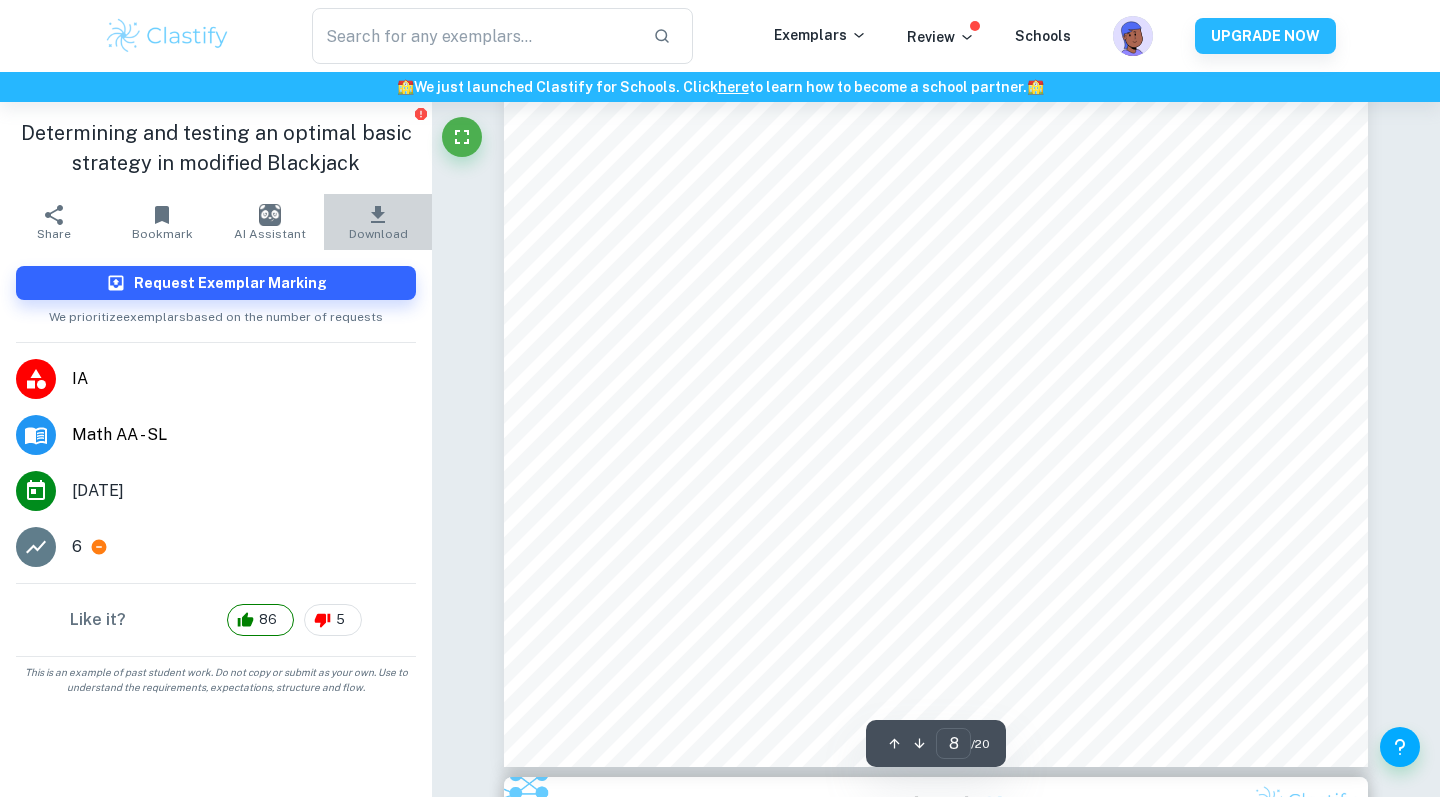 click 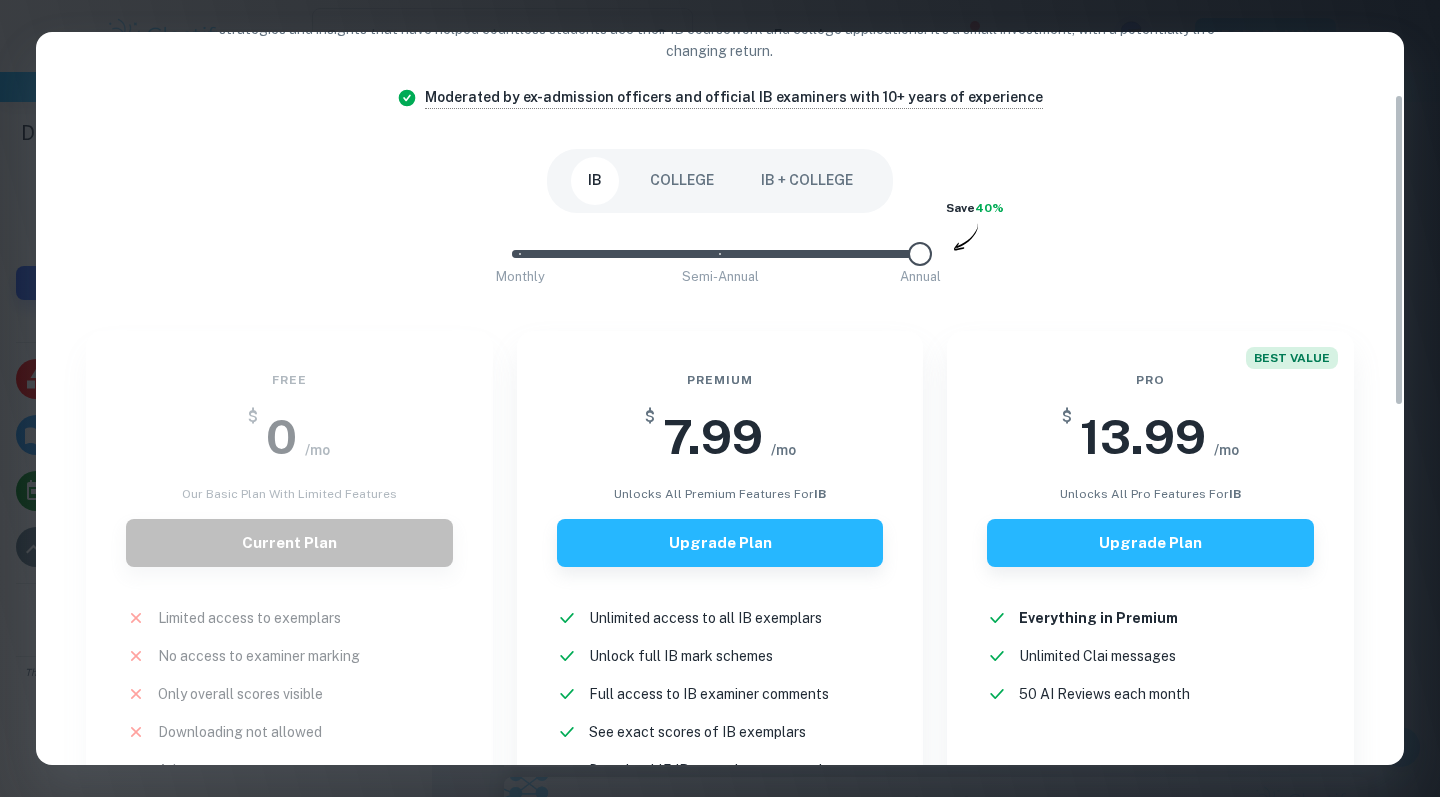 scroll, scrollTop: 145, scrollLeft: 0, axis: vertical 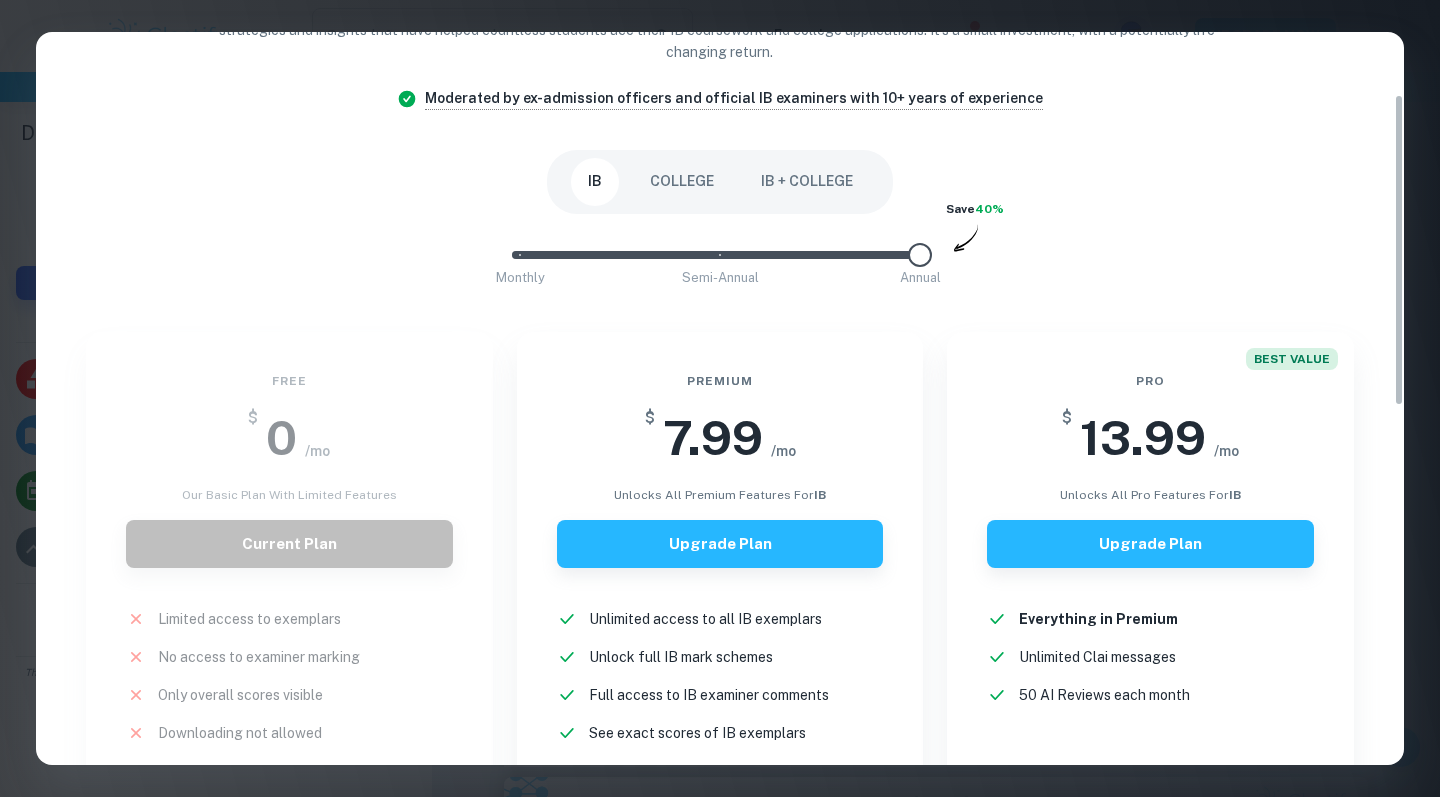 drag, startPoint x: 925, startPoint y: 251, endPoint x: 856, endPoint y: 251, distance: 69 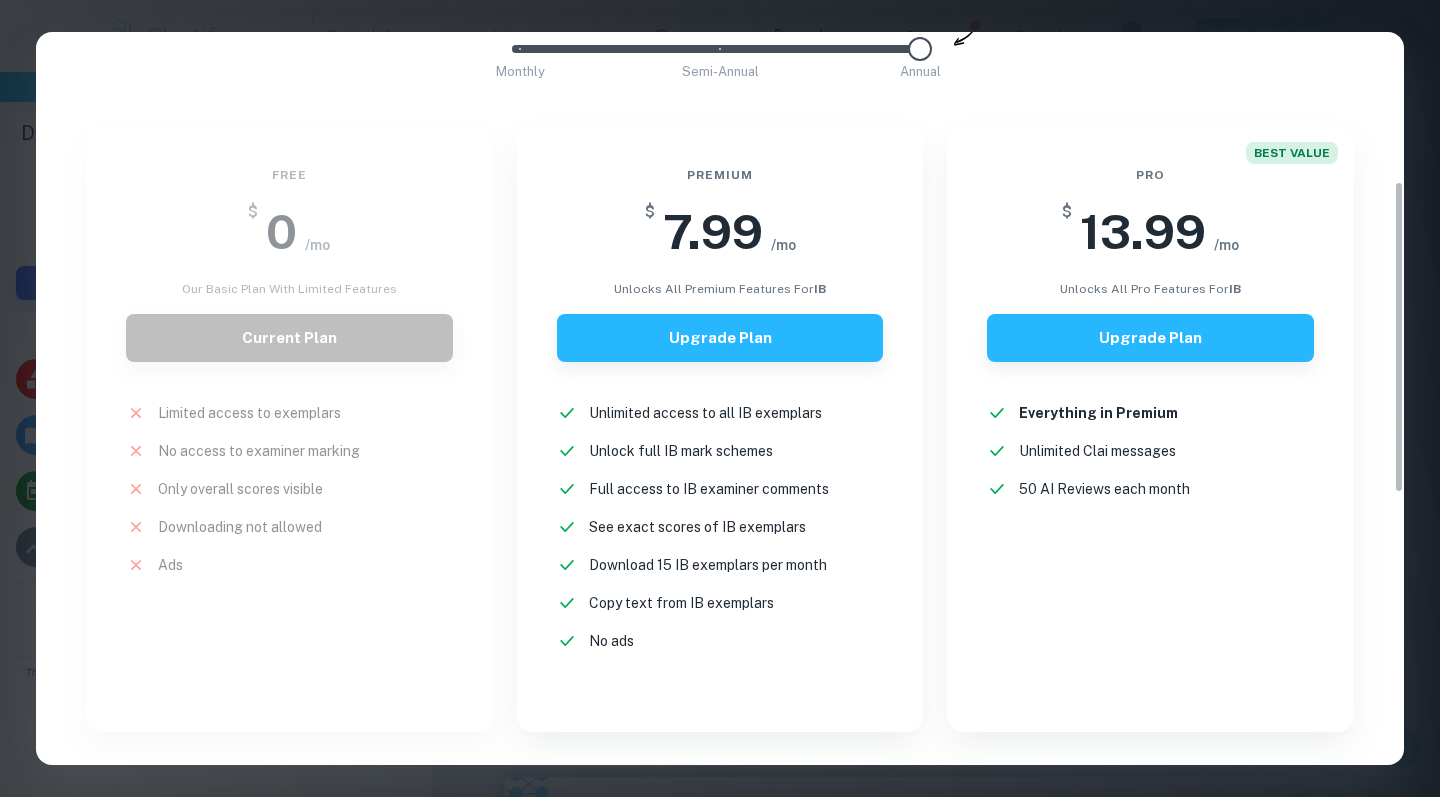 scroll, scrollTop: 352, scrollLeft: 0, axis: vertical 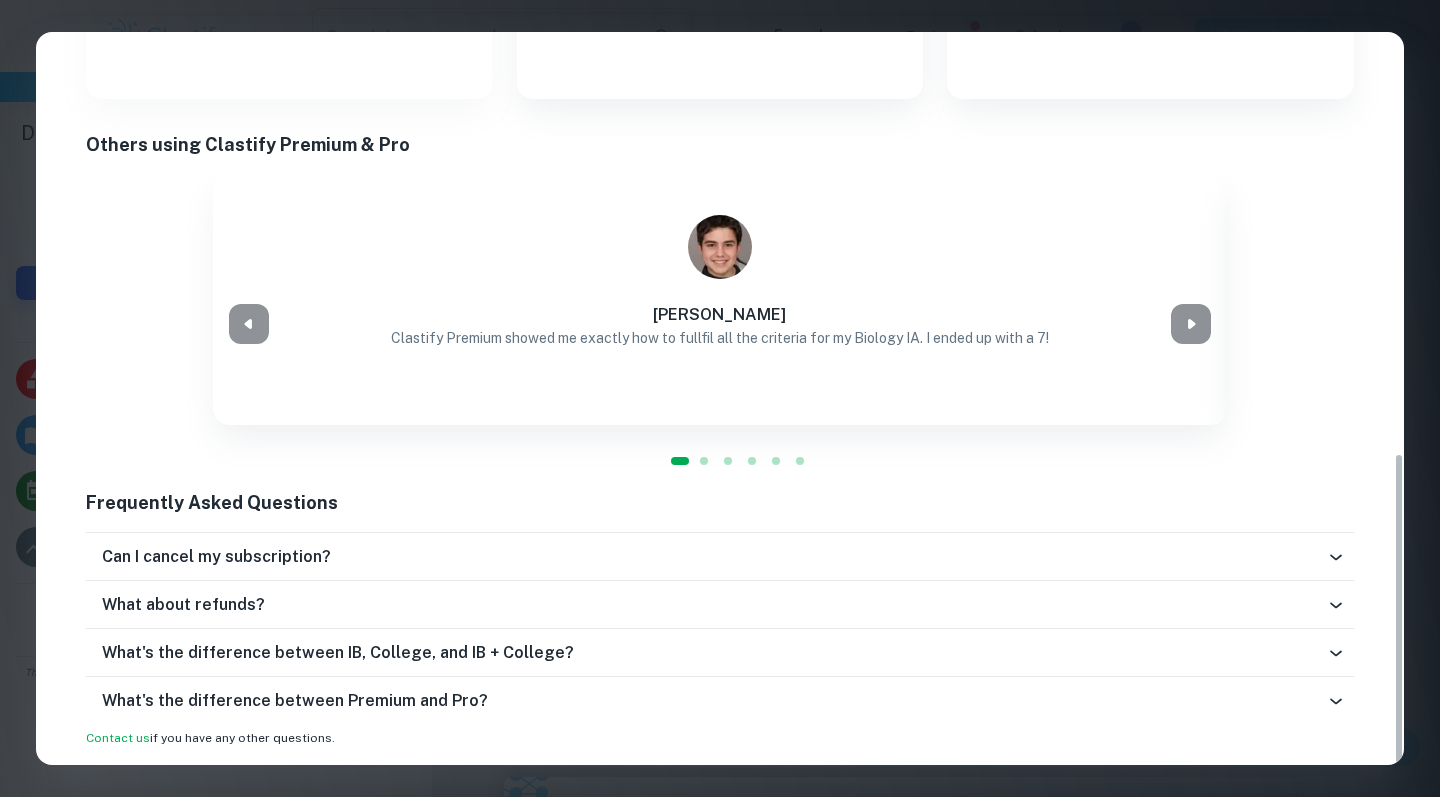 click on "Can I cancel my subscription?" at bounding box center [720, 557] 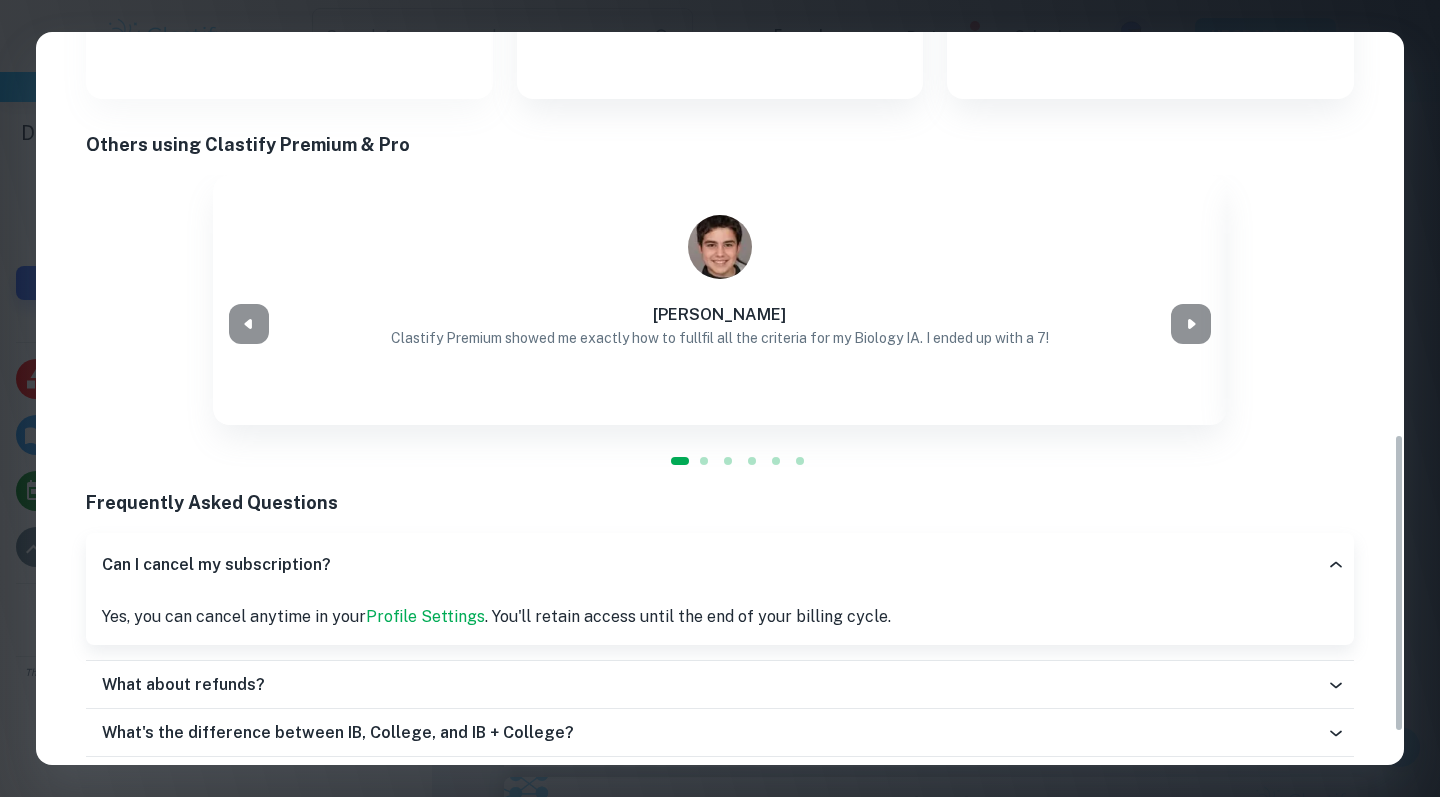 click on "Can I cancel my subscription?" at bounding box center [720, 565] 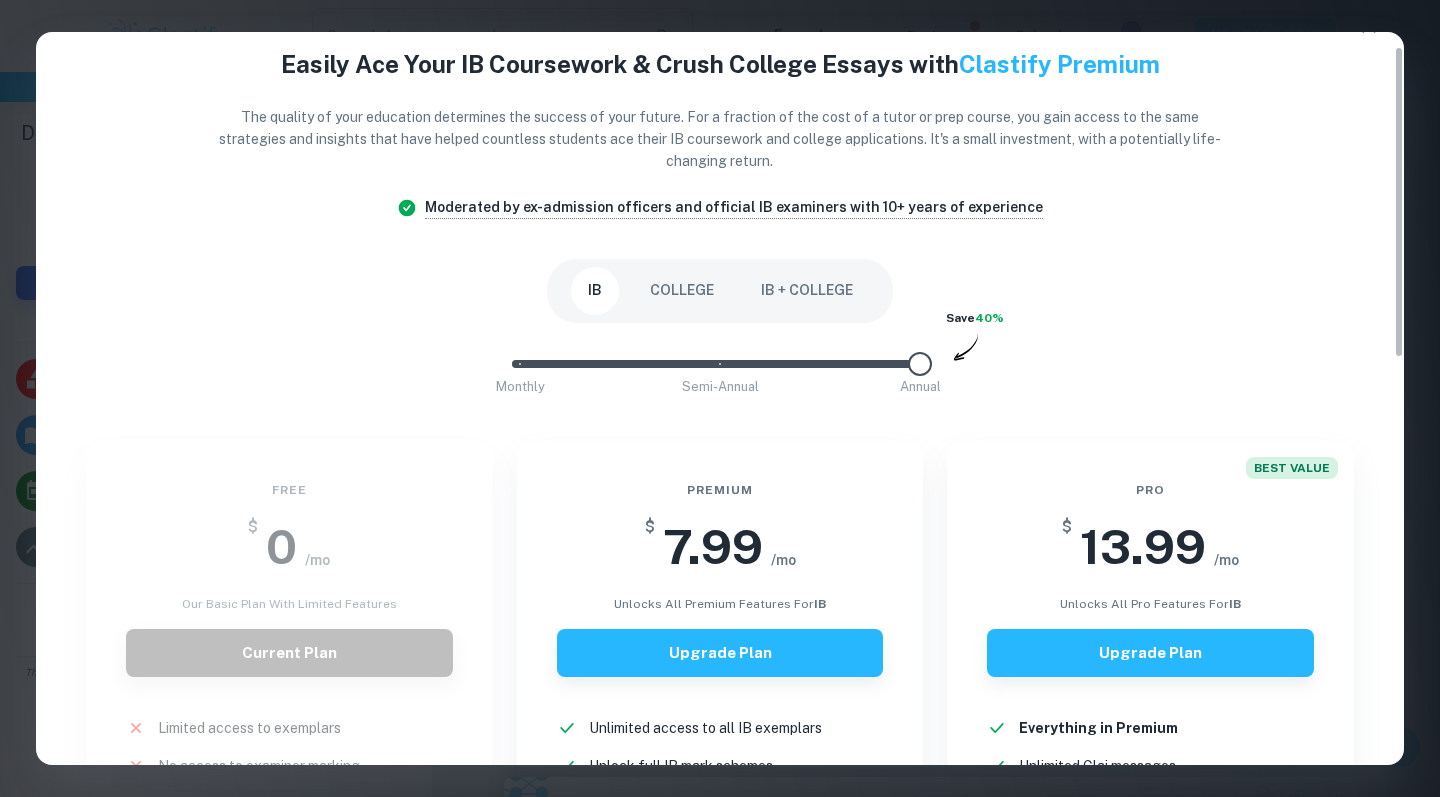 scroll, scrollTop: 25, scrollLeft: 0, axis: vertical 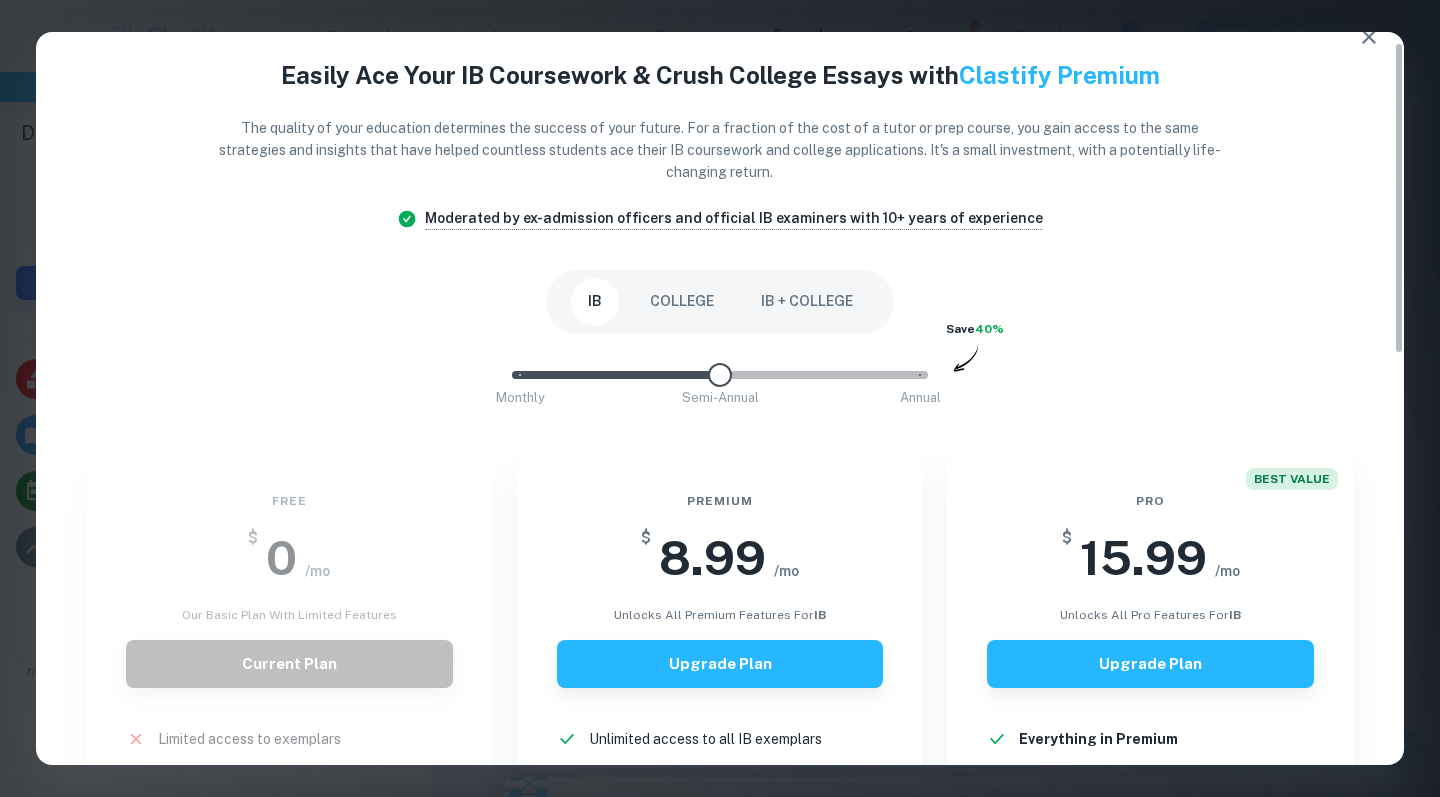 click at bounding box center [612, 375] 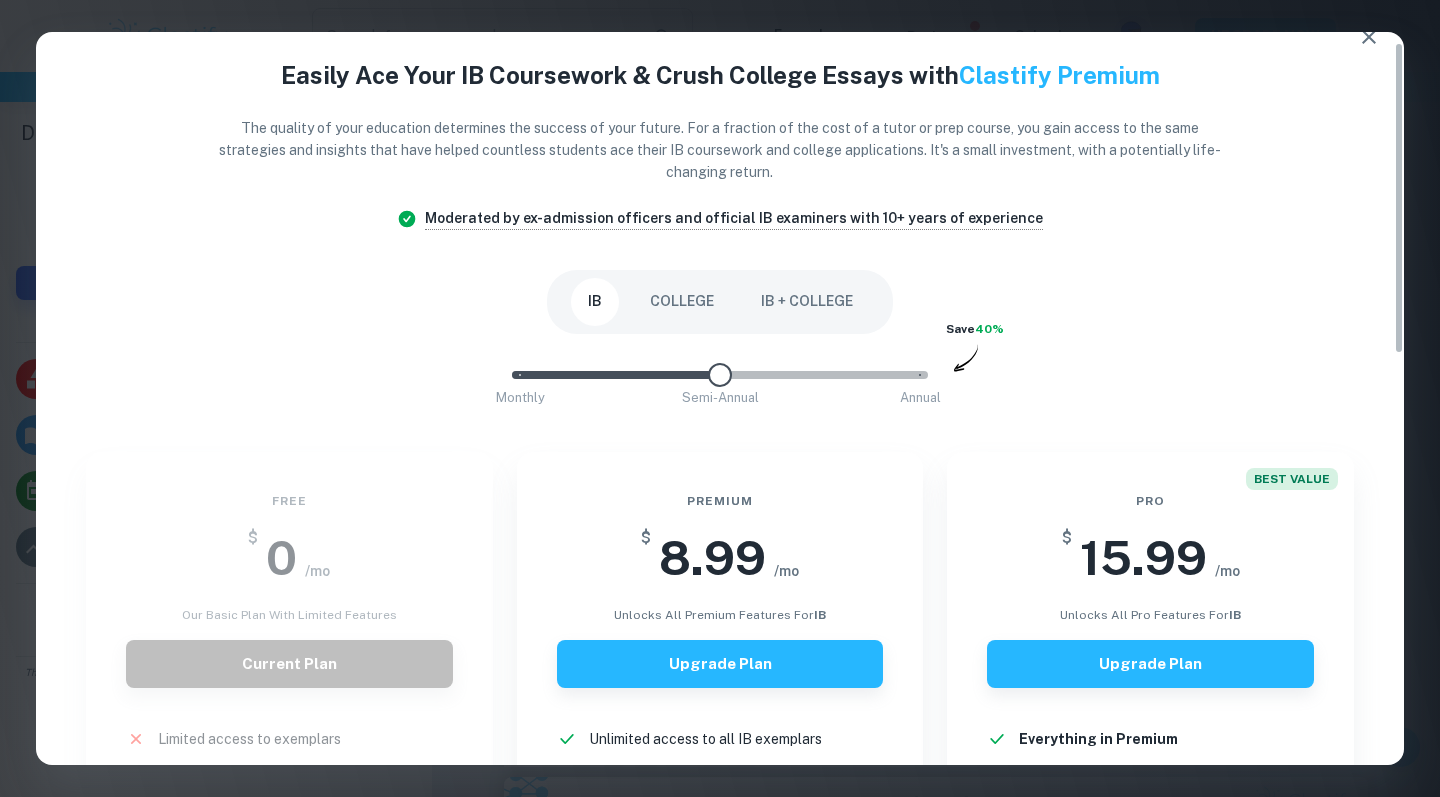 type on "2" 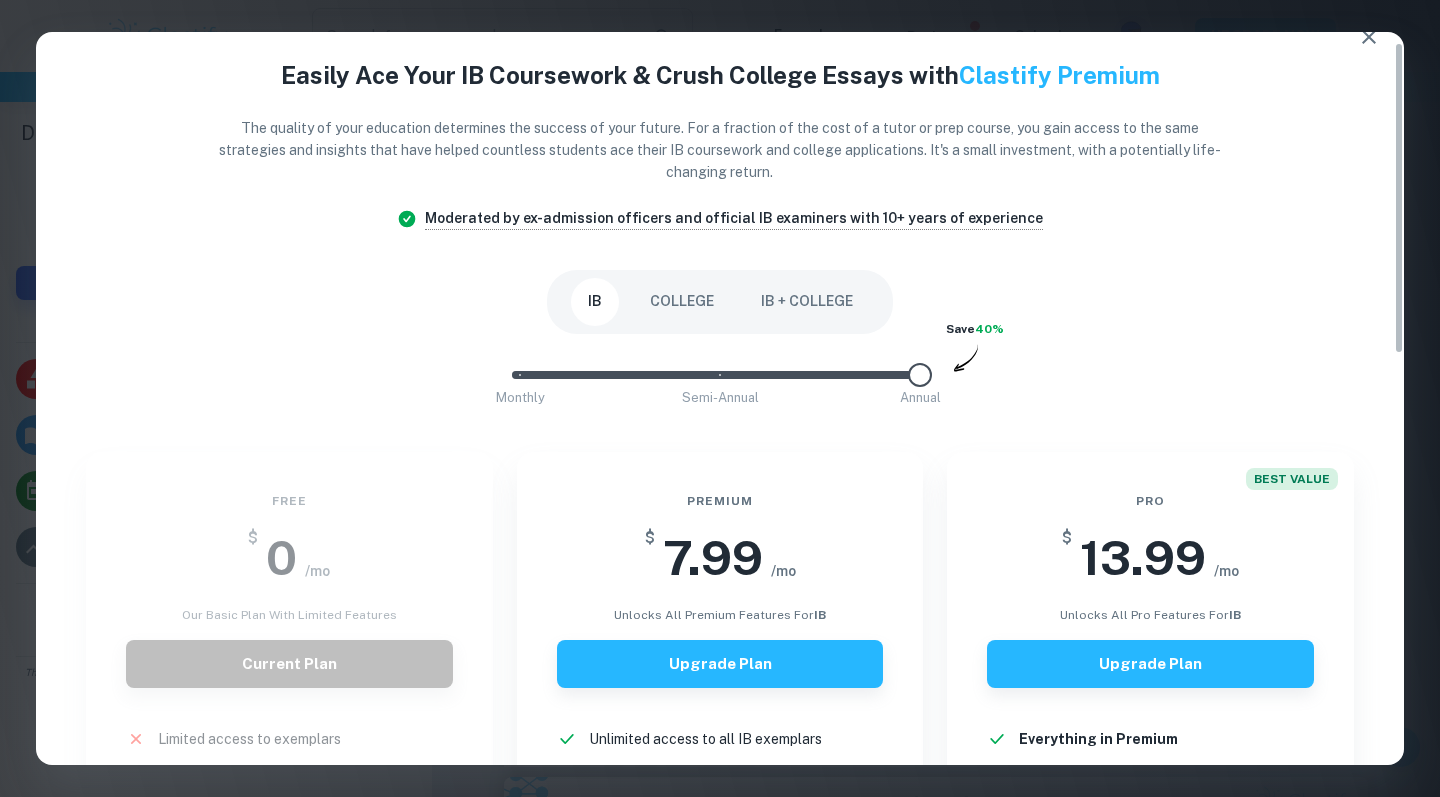 drag, startPoint x: 919, startPoint y: 374, endPoint x: 966, endPoint y: 374, distance: 47 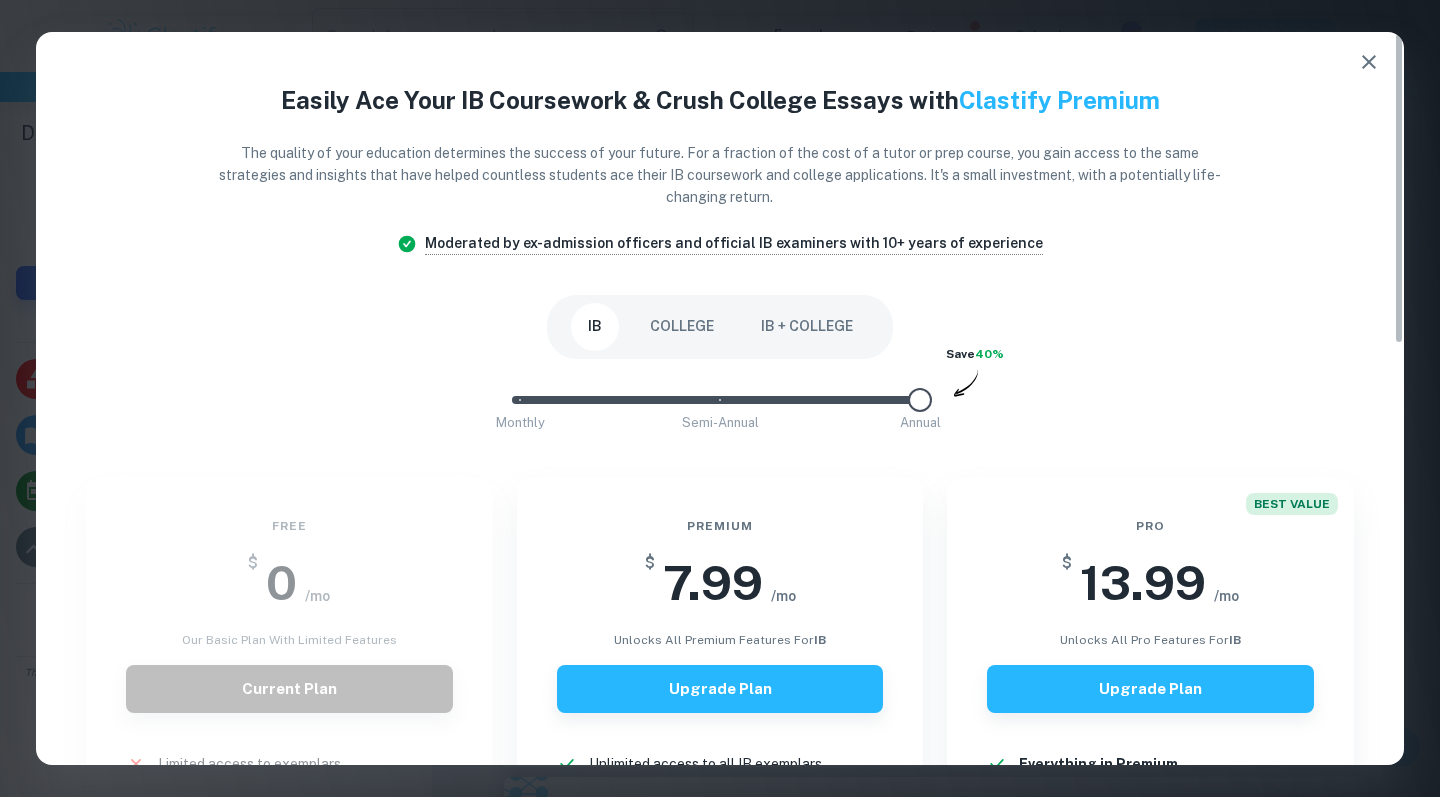 scroll, scrollTop: 0, scrollLeft: 0, axis: both 